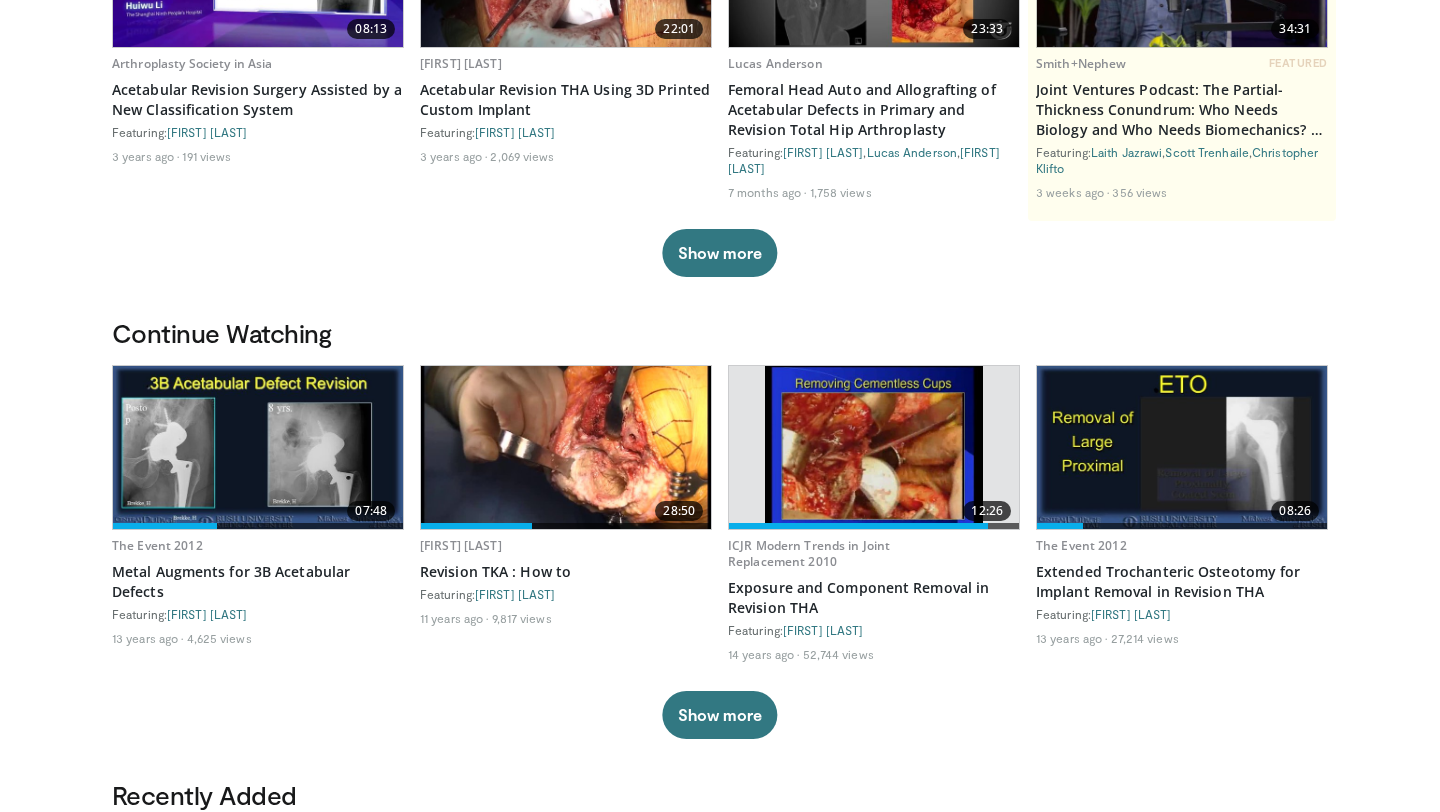 scroll, scrollTop: 0, scrollLeft: 0, axis: both 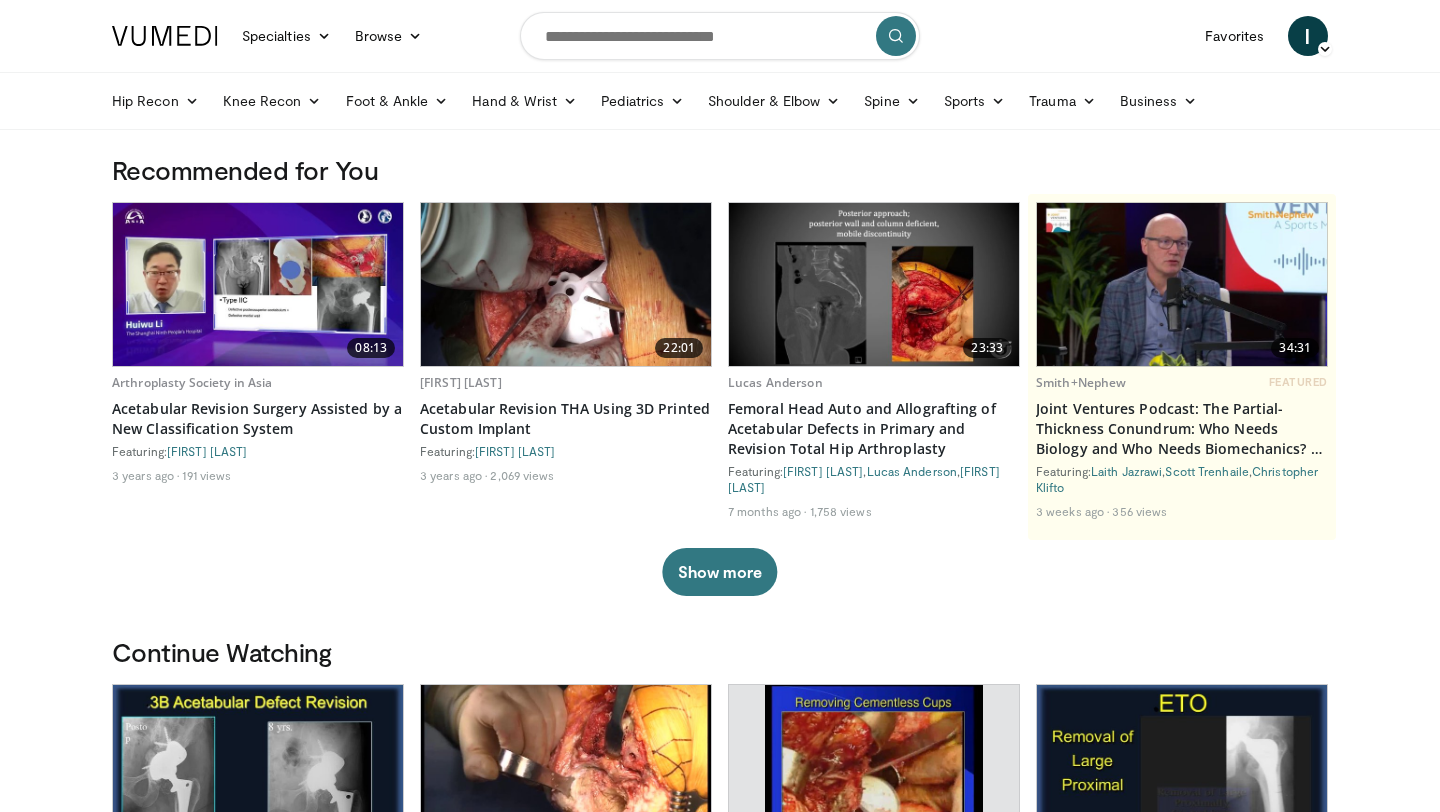 click at bounding box center (720, 36) 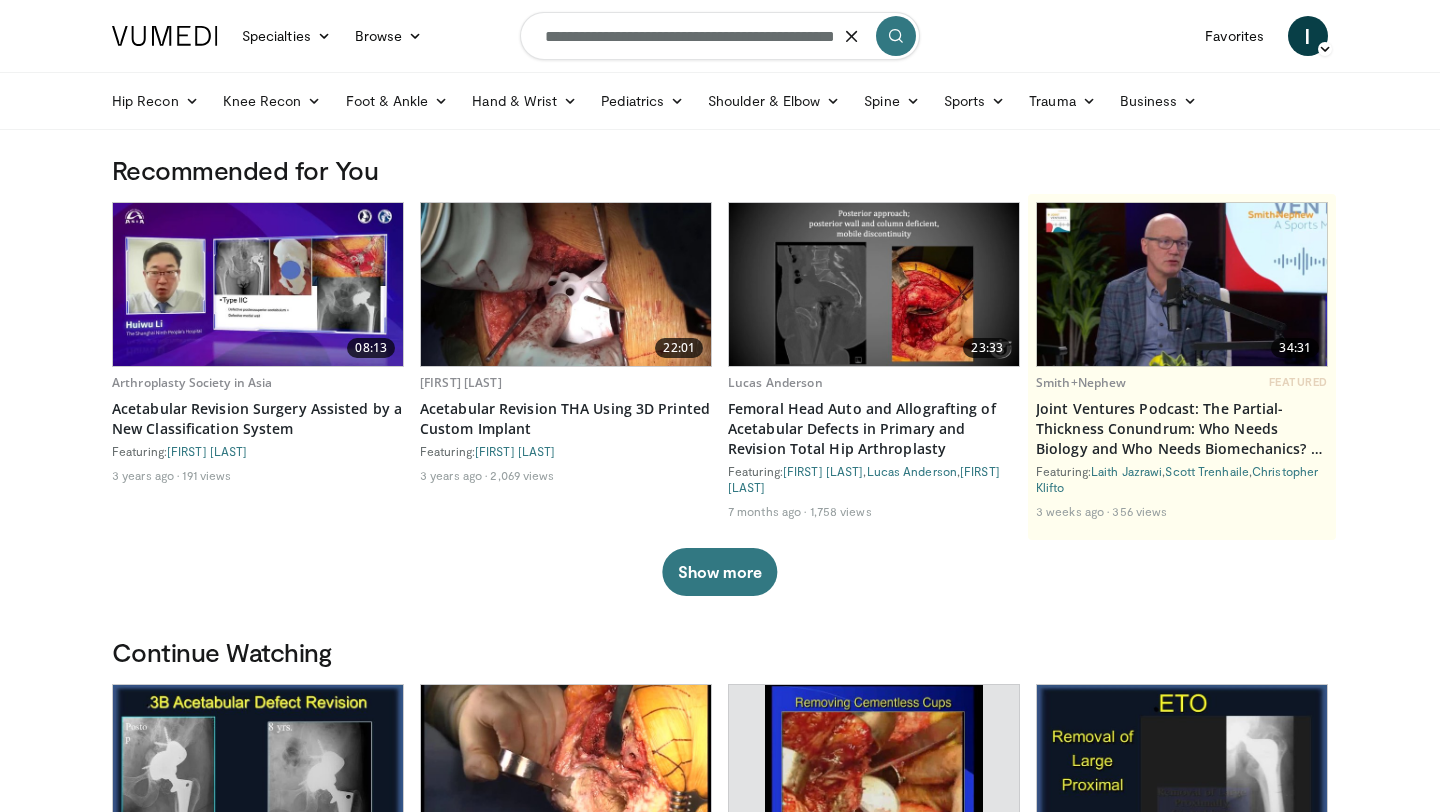 scroll, scrollTop: 0, scrollLeft: 50, axis: horizontal 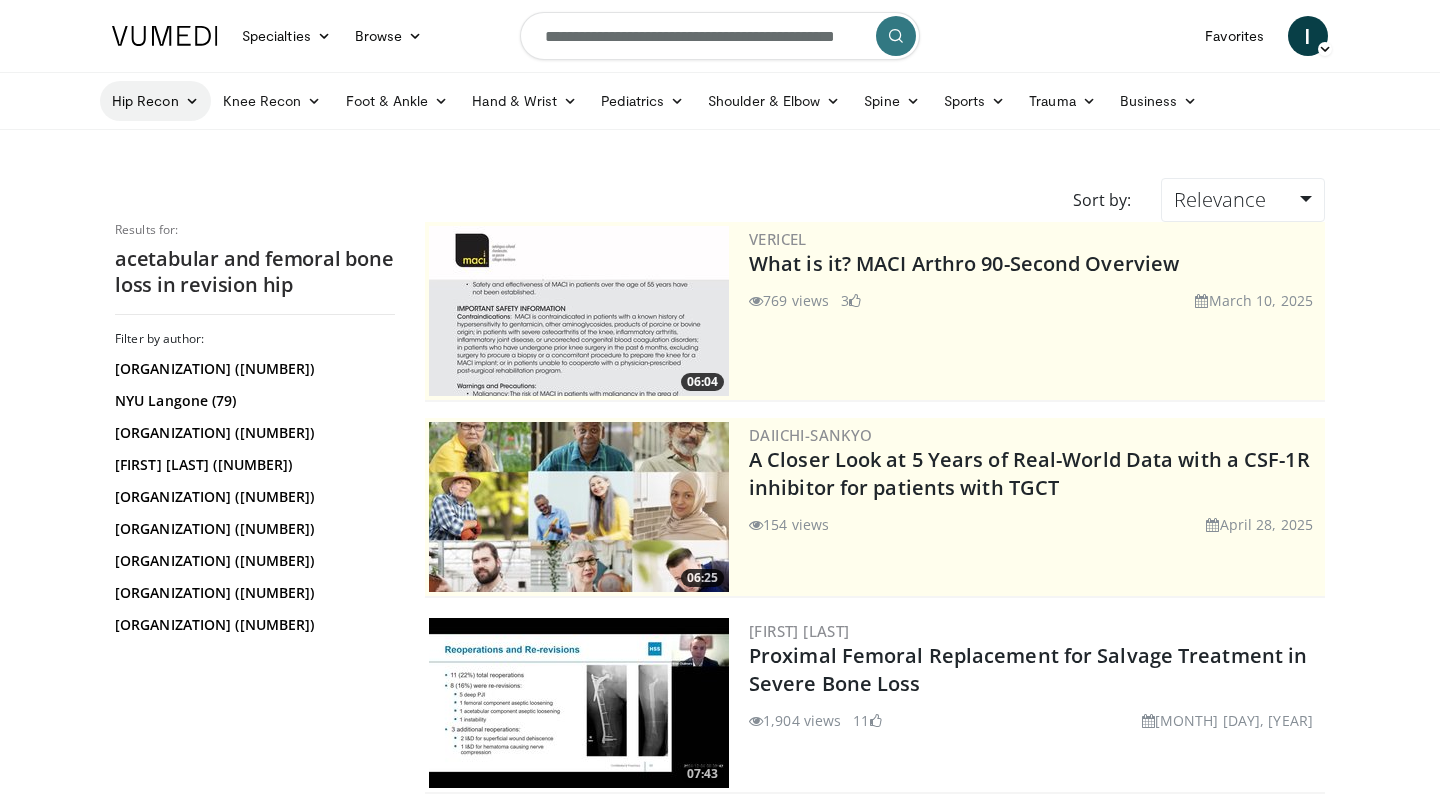 click at bounding box center [192, 101] 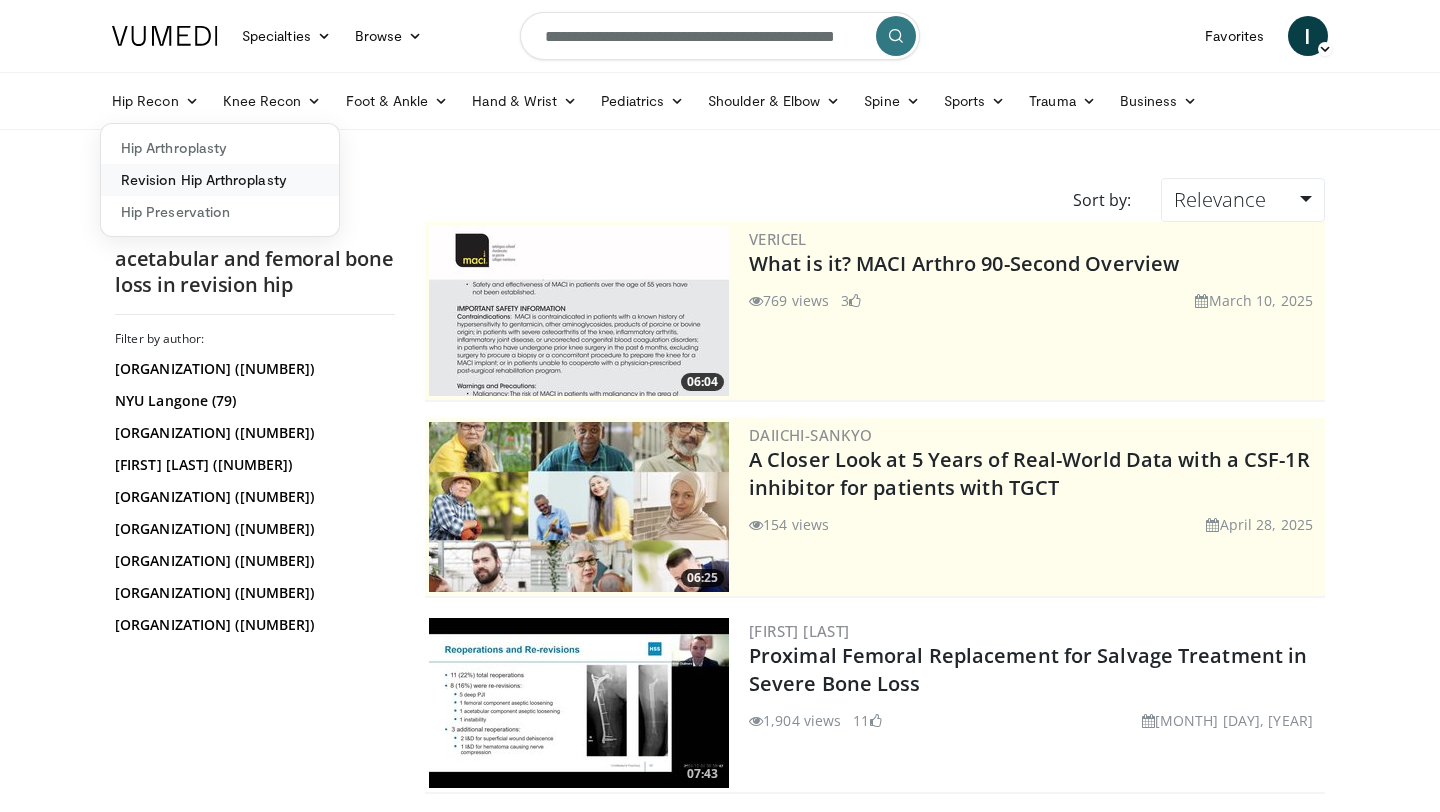 click on "Revision Hip Arthroplasty" at bounding box center [220, 180] 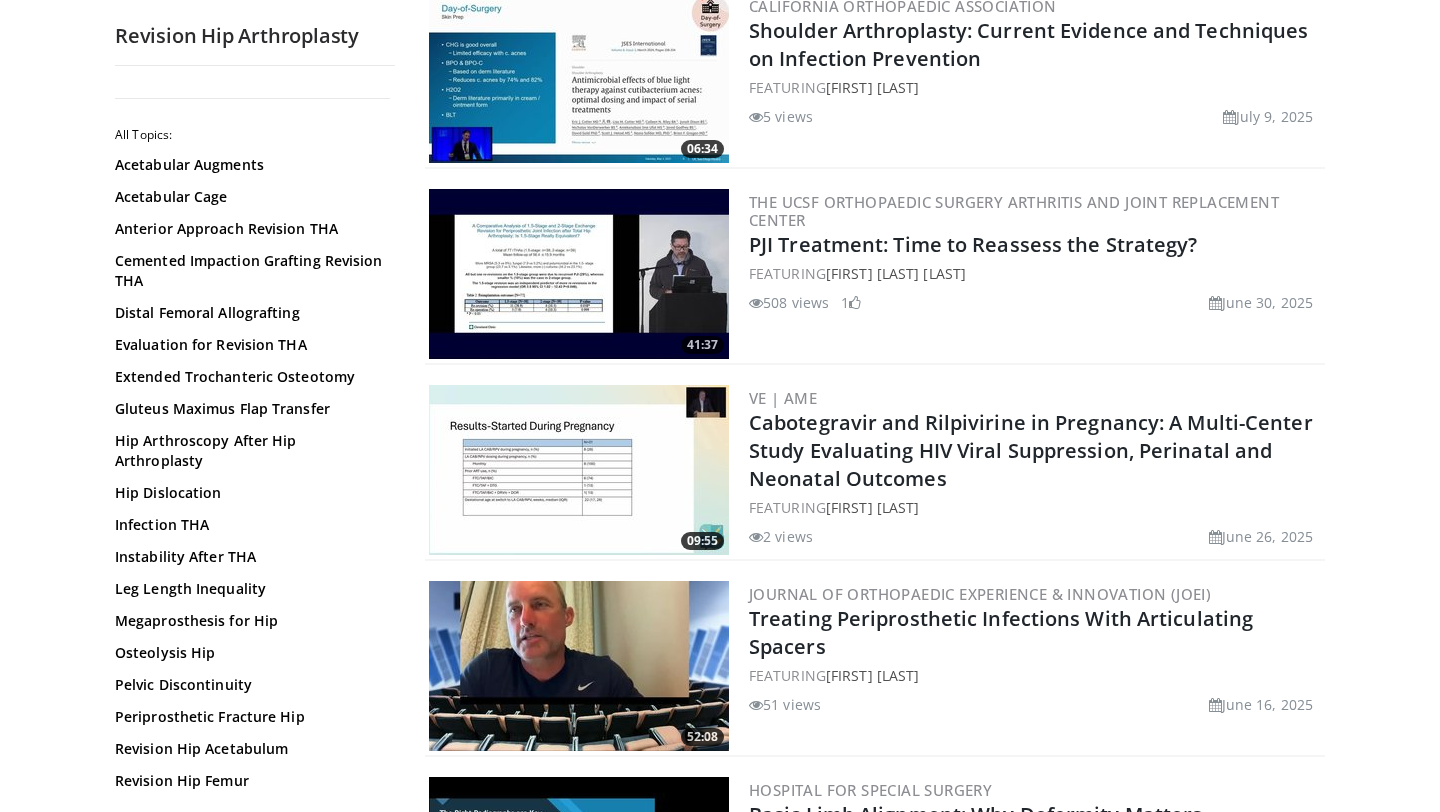 scroll, scrollTop: 238, scrollLeft: 0, axis: vertical 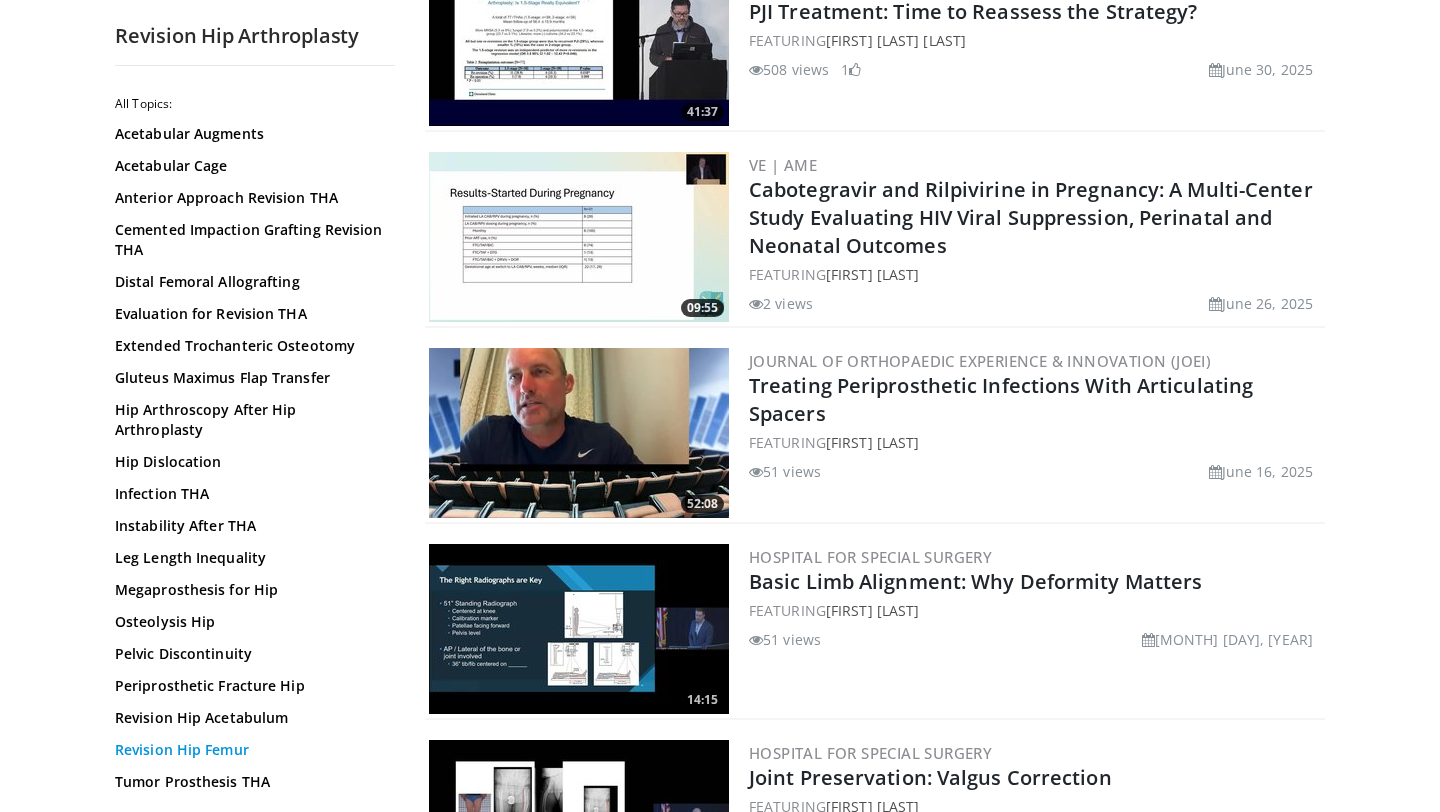 click on "Revision Hip Femur" at bounding box center [250, 750] 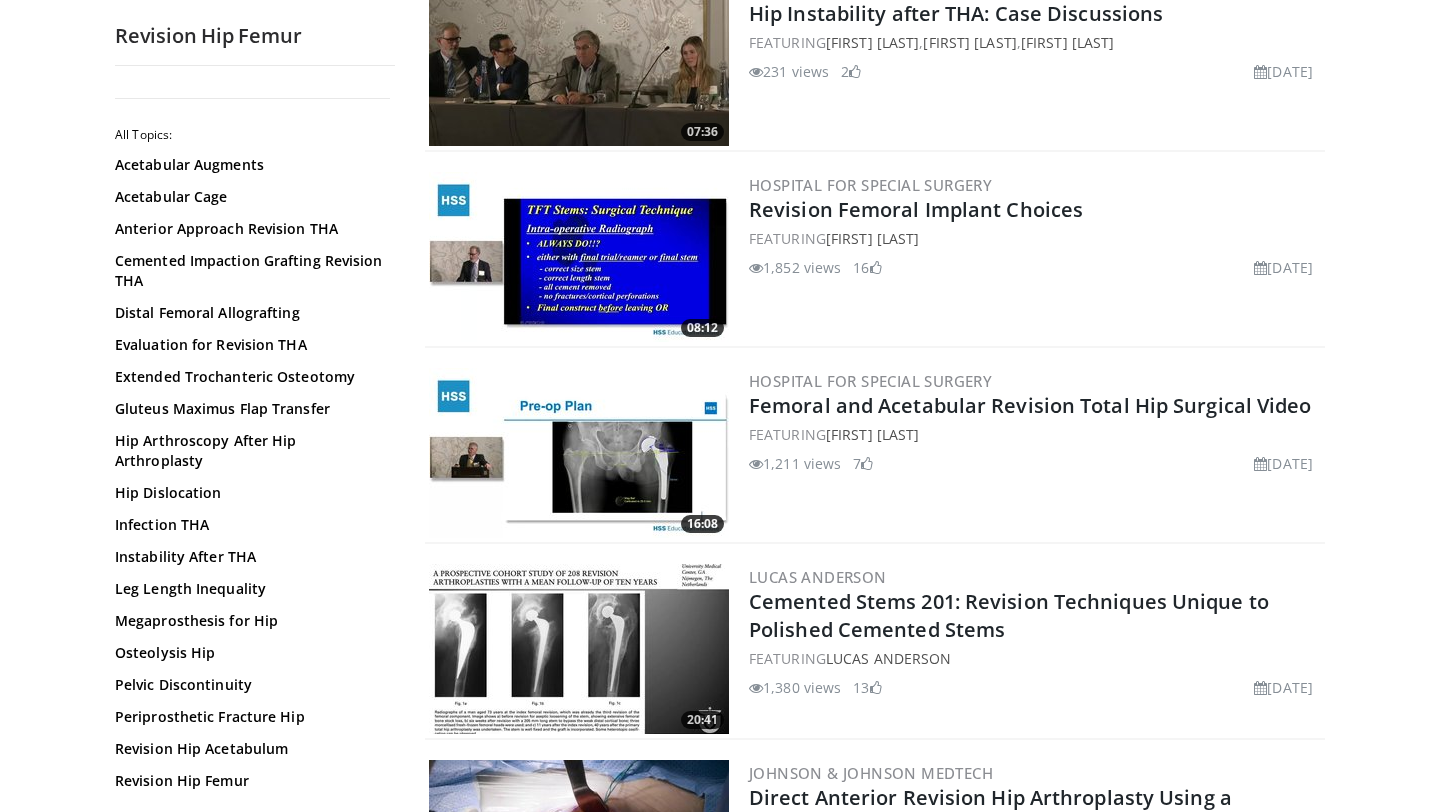 scroll, scrollTop: 839, scrollLeft: 0, axis: vertical 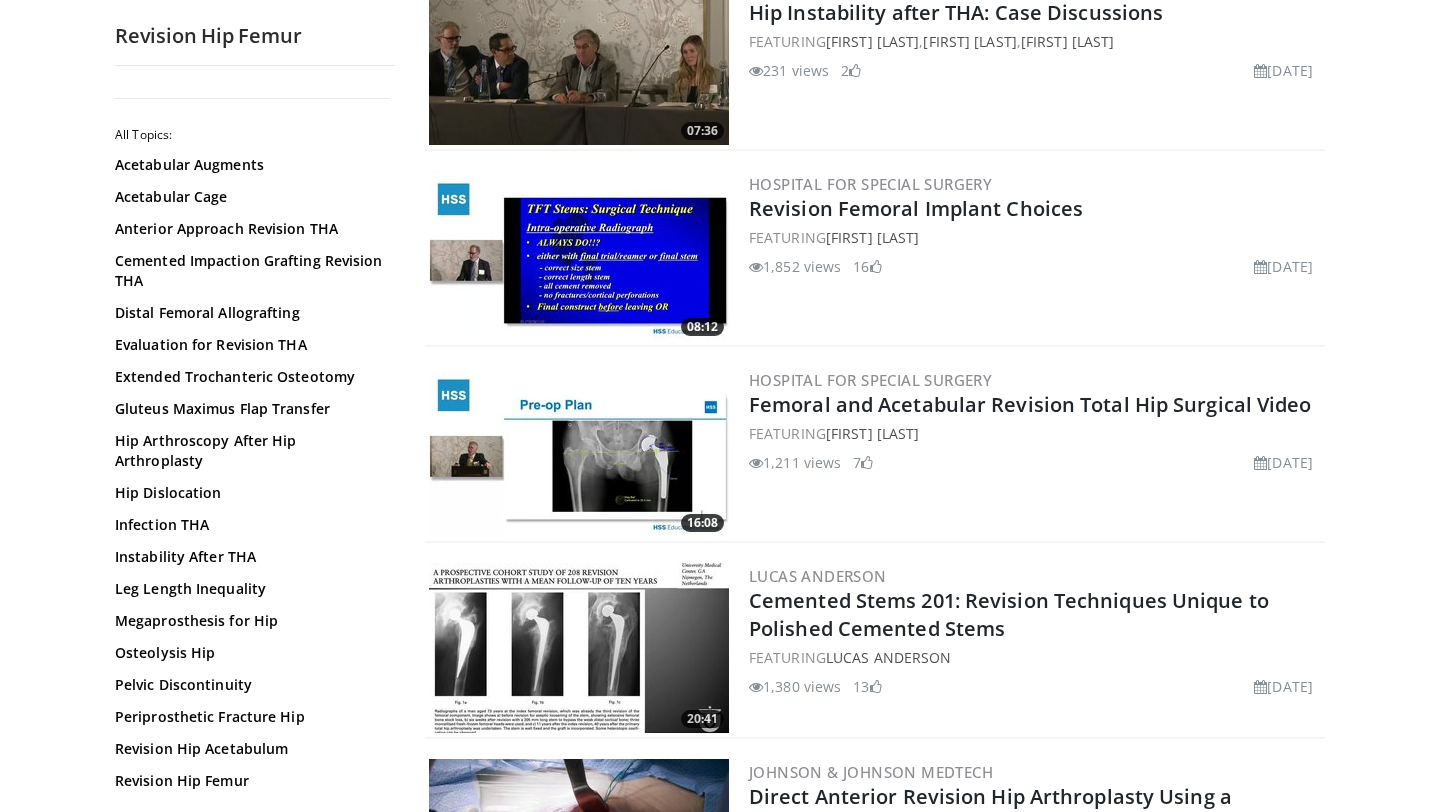 click at bounding box center [579, 452] 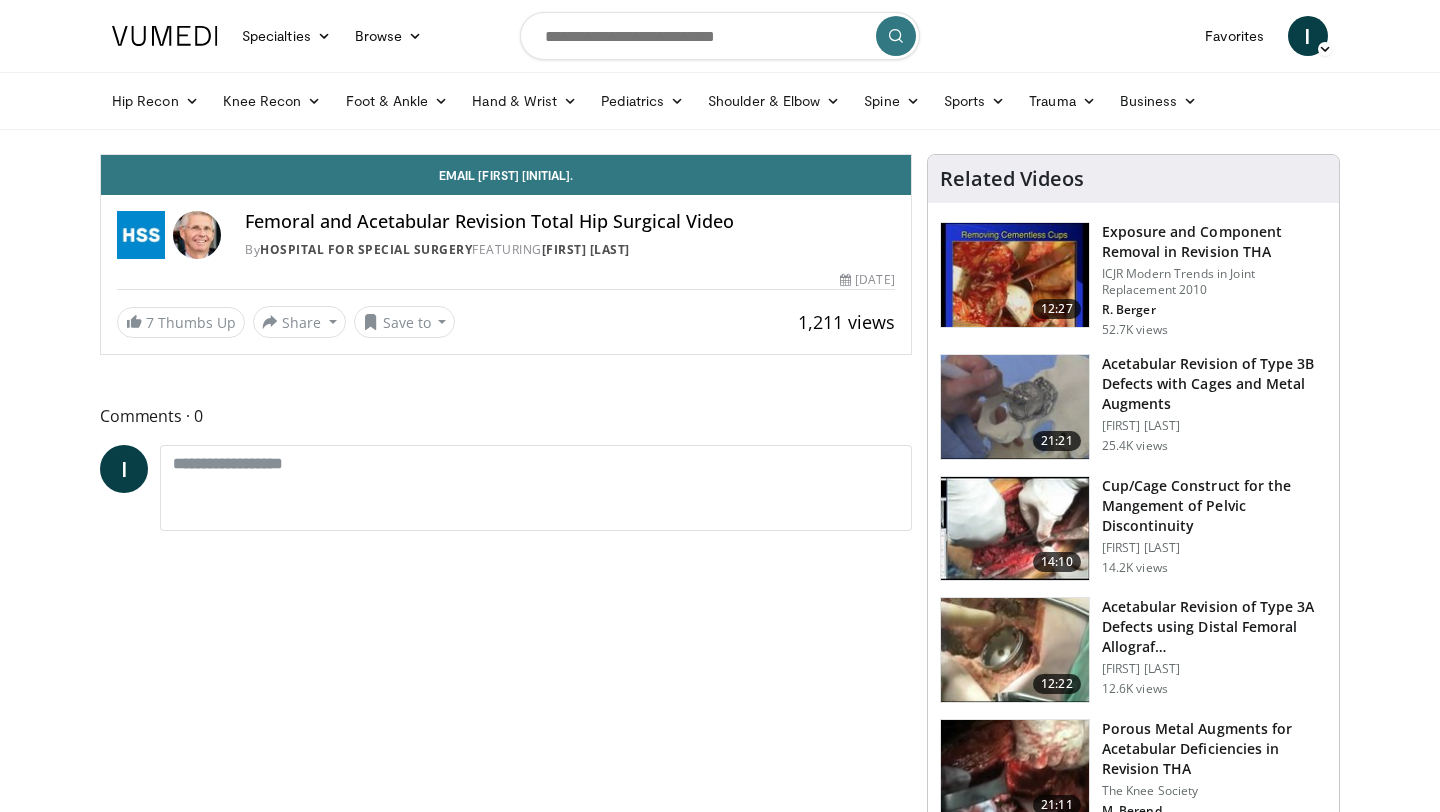 scroll, scrollTop: 0, scrollLeft: 0, axis: both 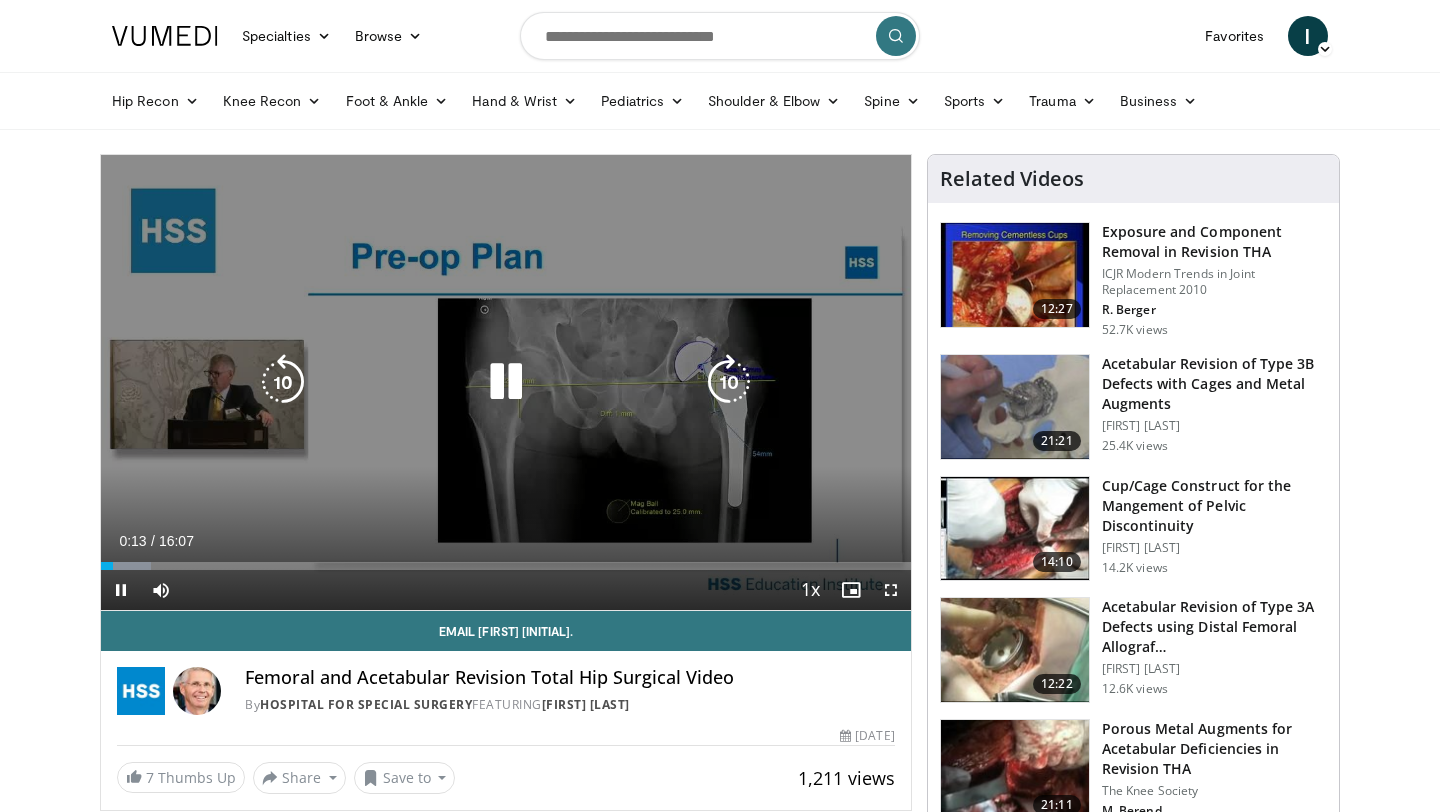 click on "10 seconds
Tap to unmute" at bounding box center [506, 382] 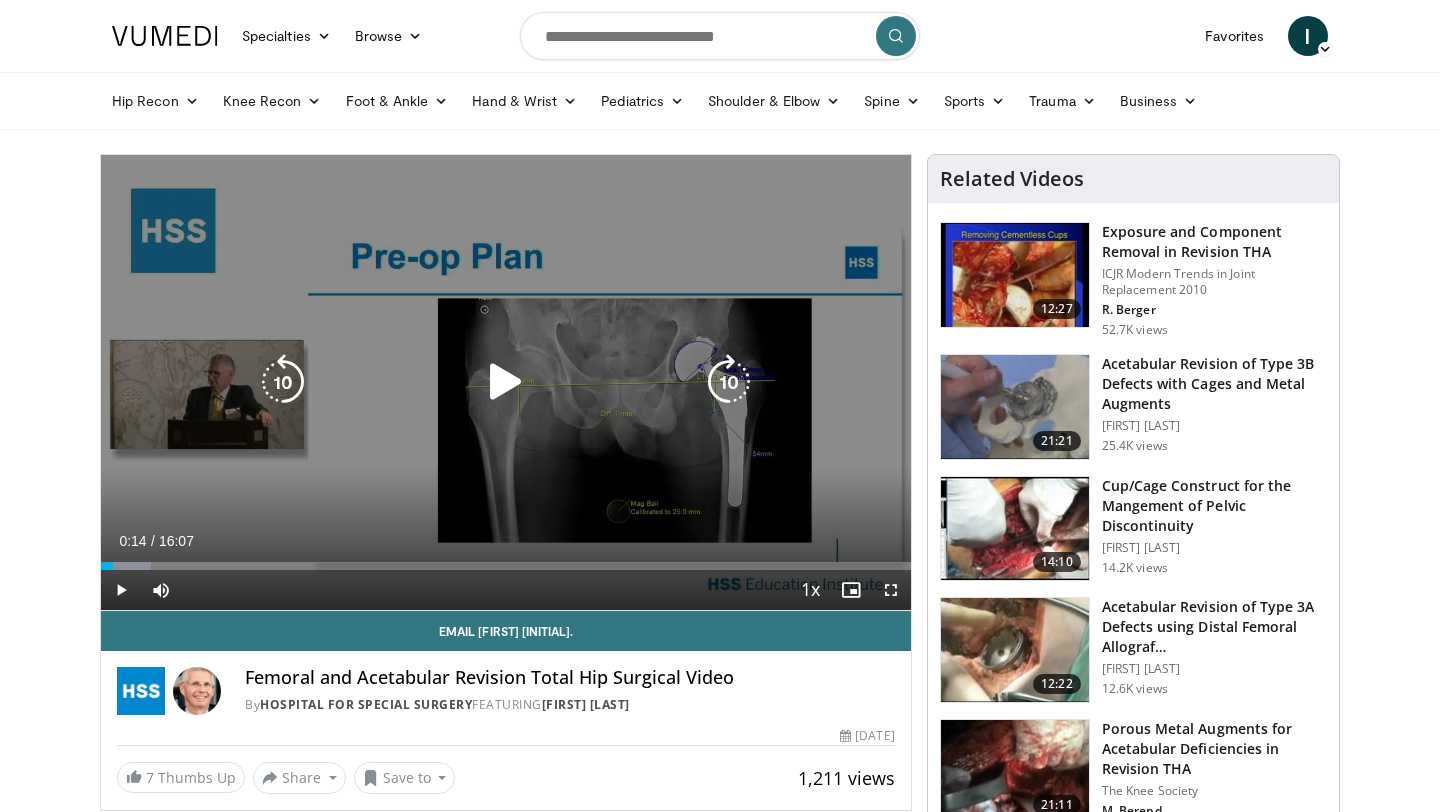 click at bounding box center (506, 382) 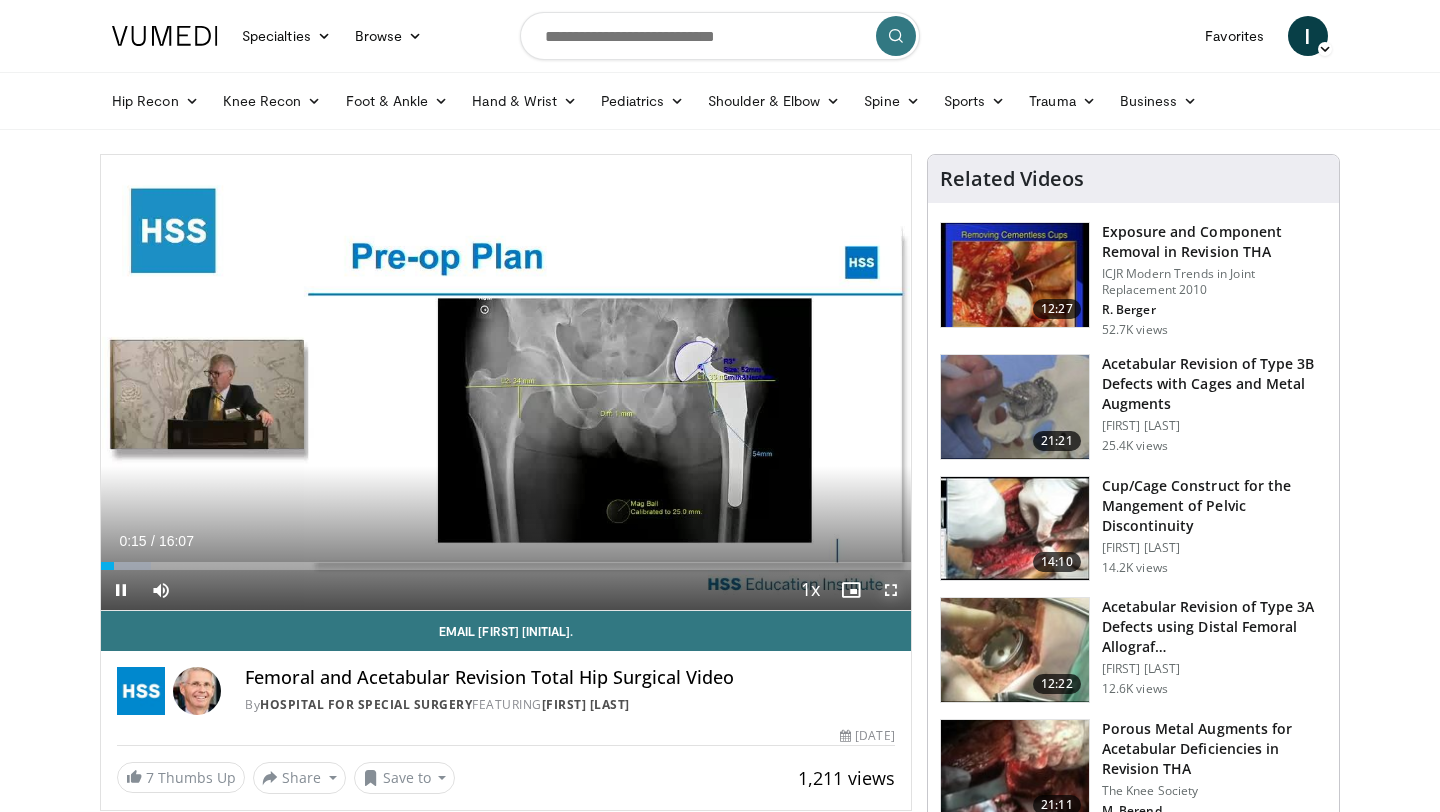 click at bounding box center (891, 590) 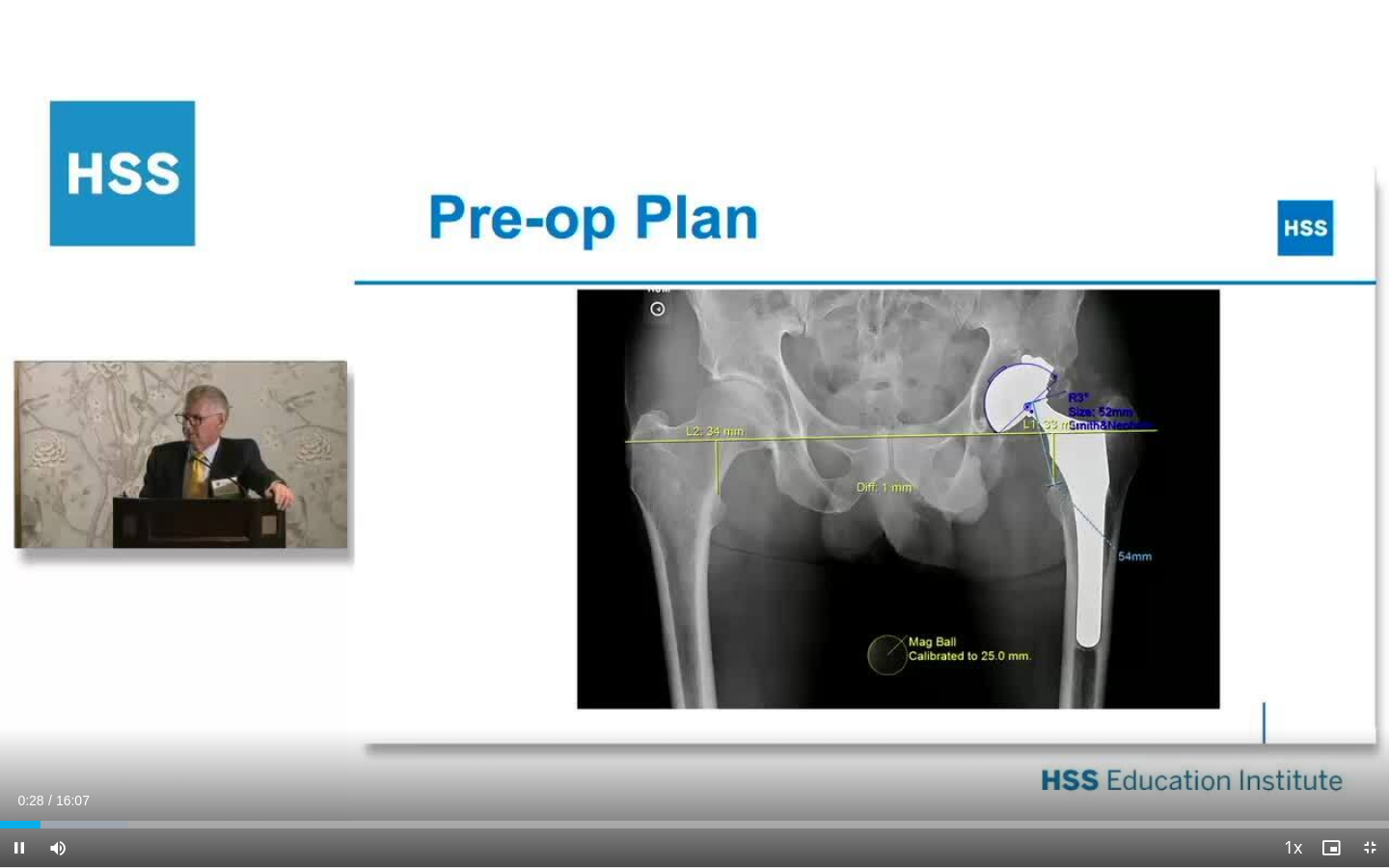click on "**********" at bounding box center (694, 434) 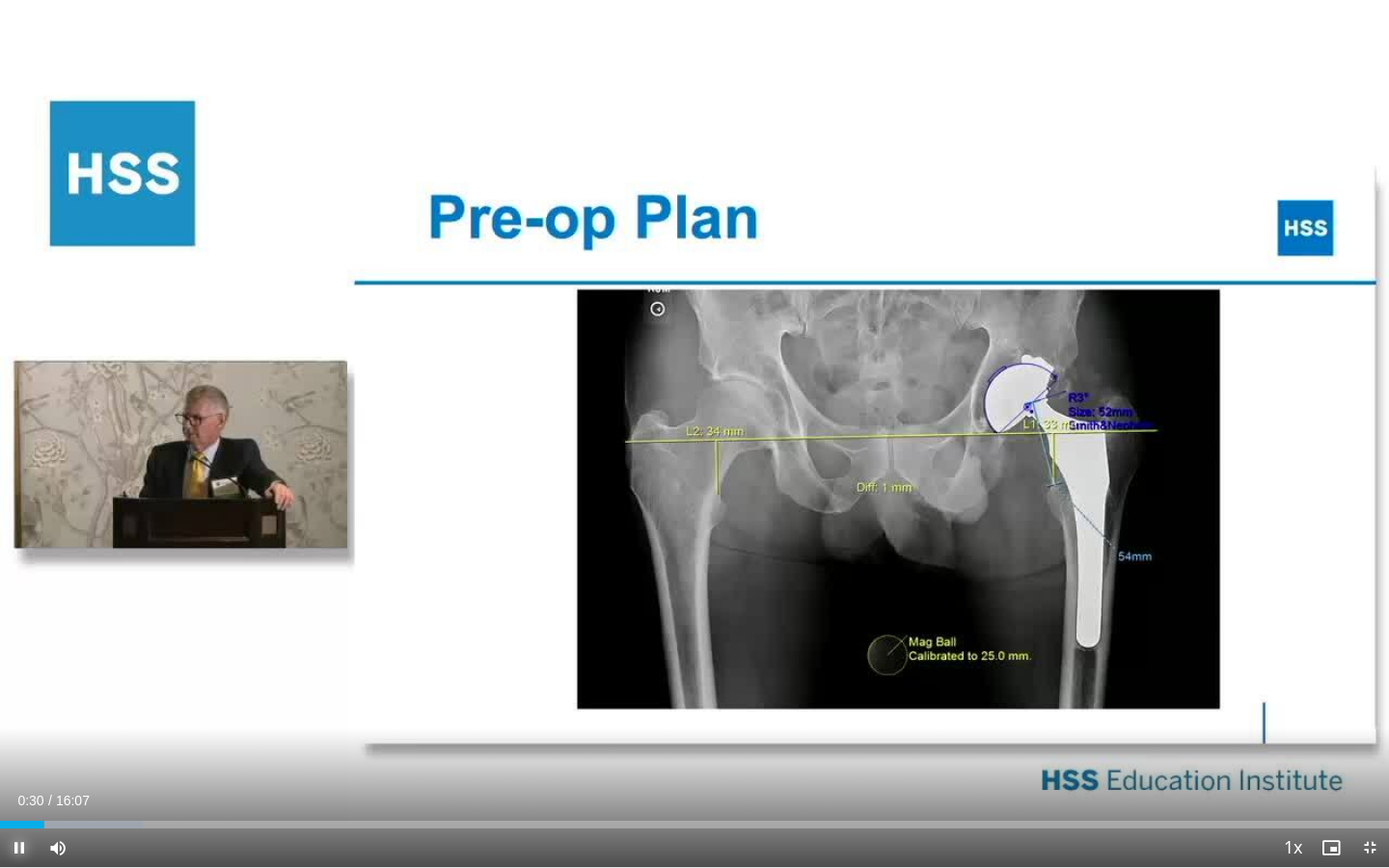 click at bounding box center (19, 848) 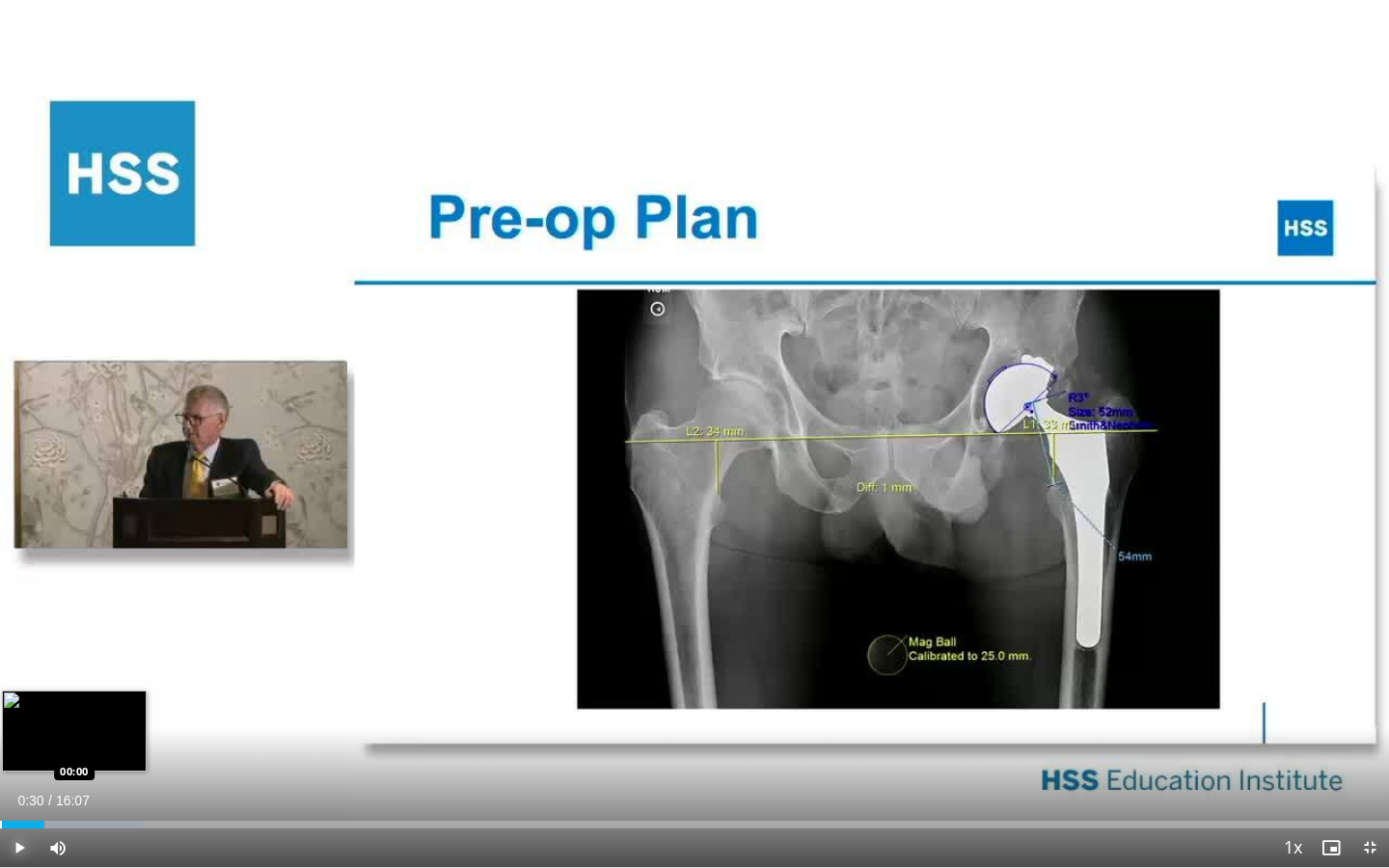 type 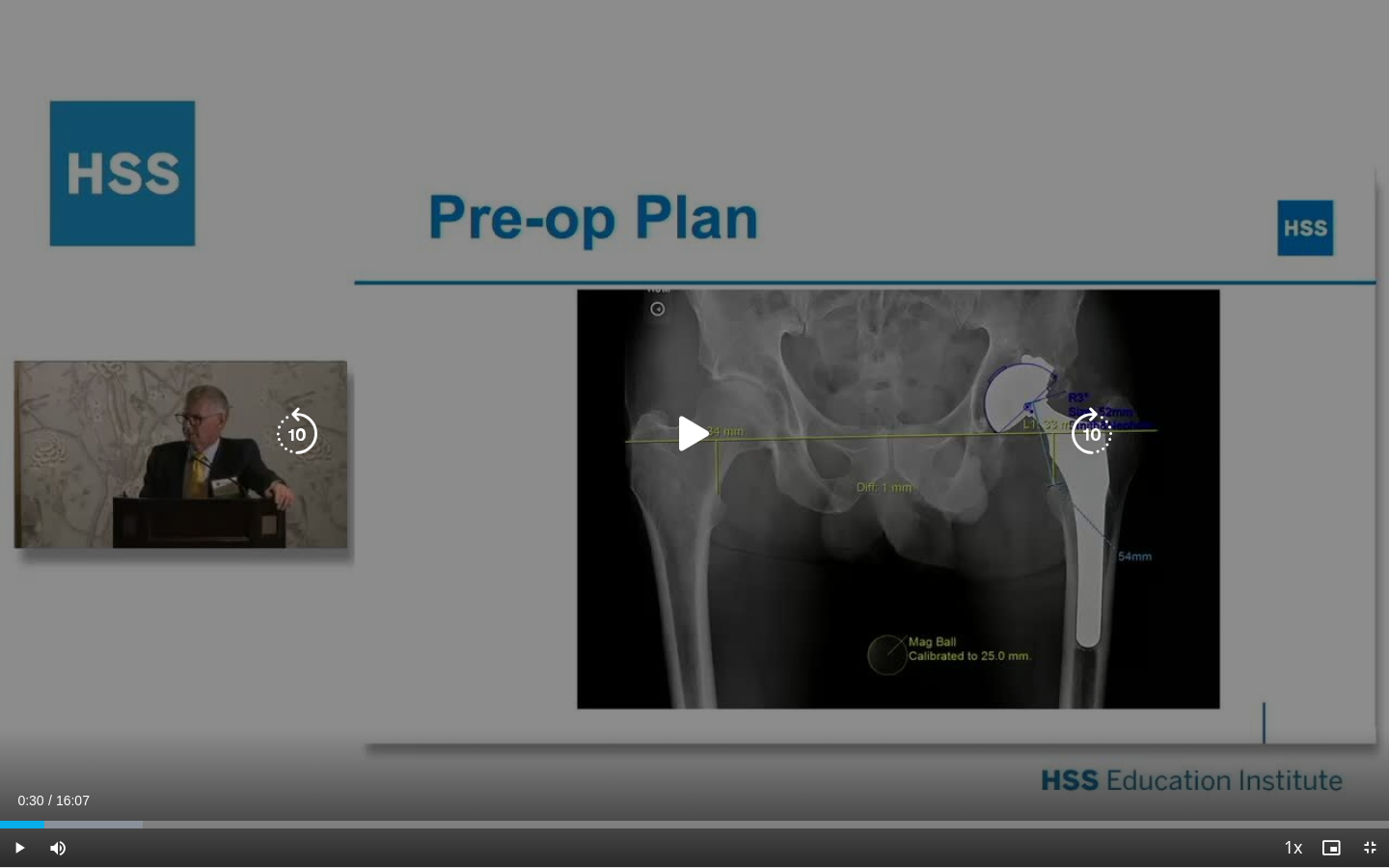 click at bounding box center [694, 434] 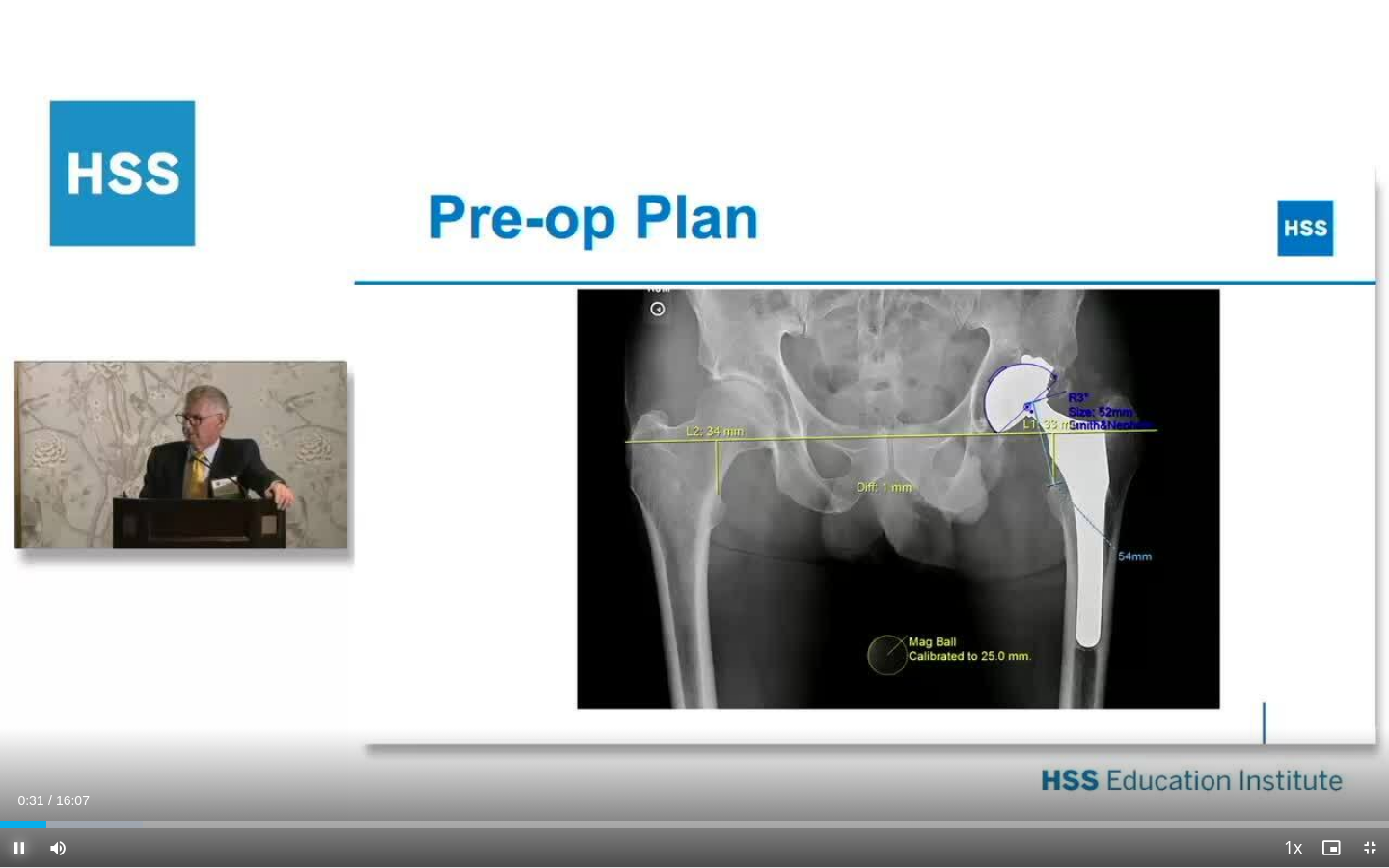 click at bounding box center [19, 848] 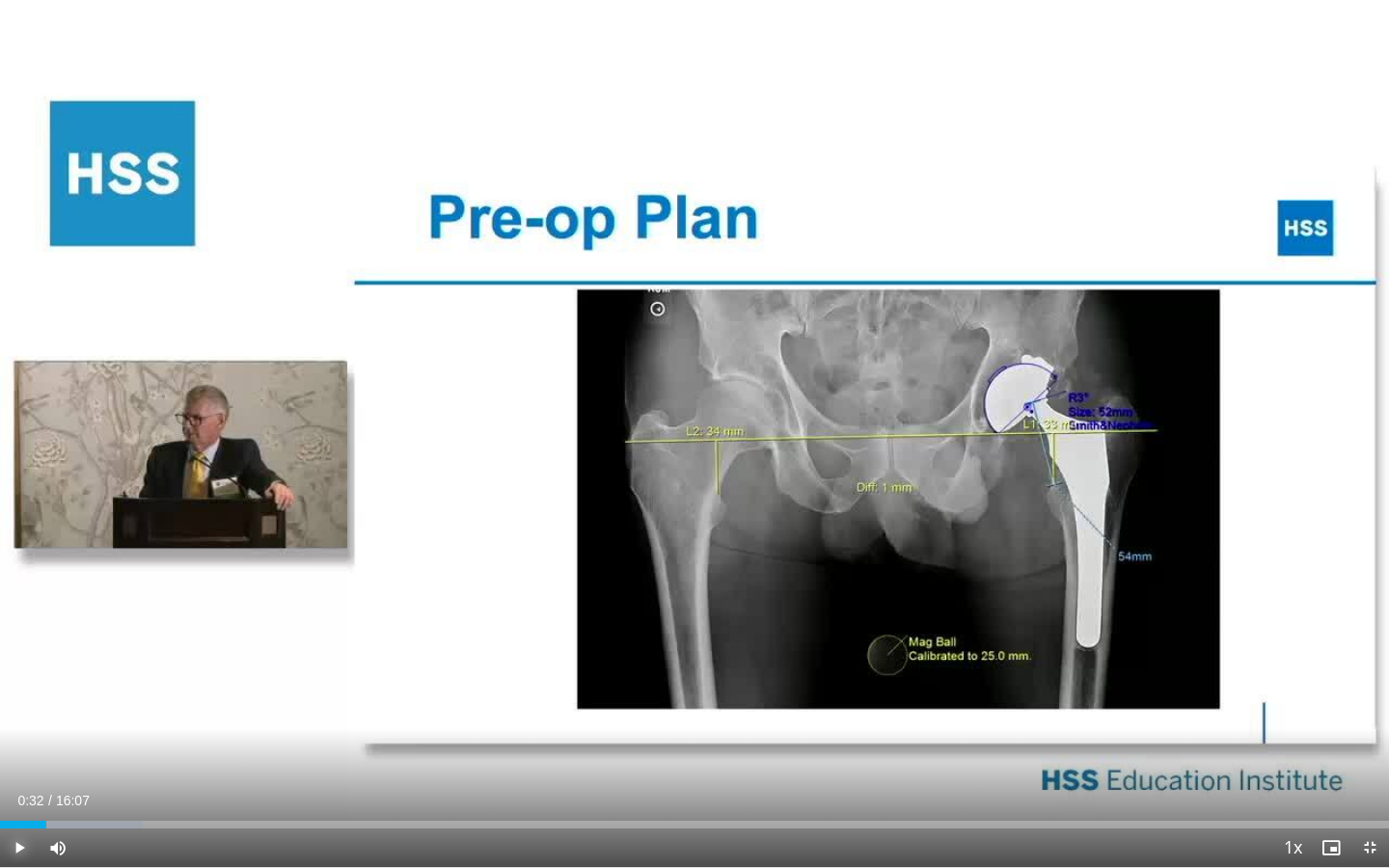 click at bounding box center (19, 848) 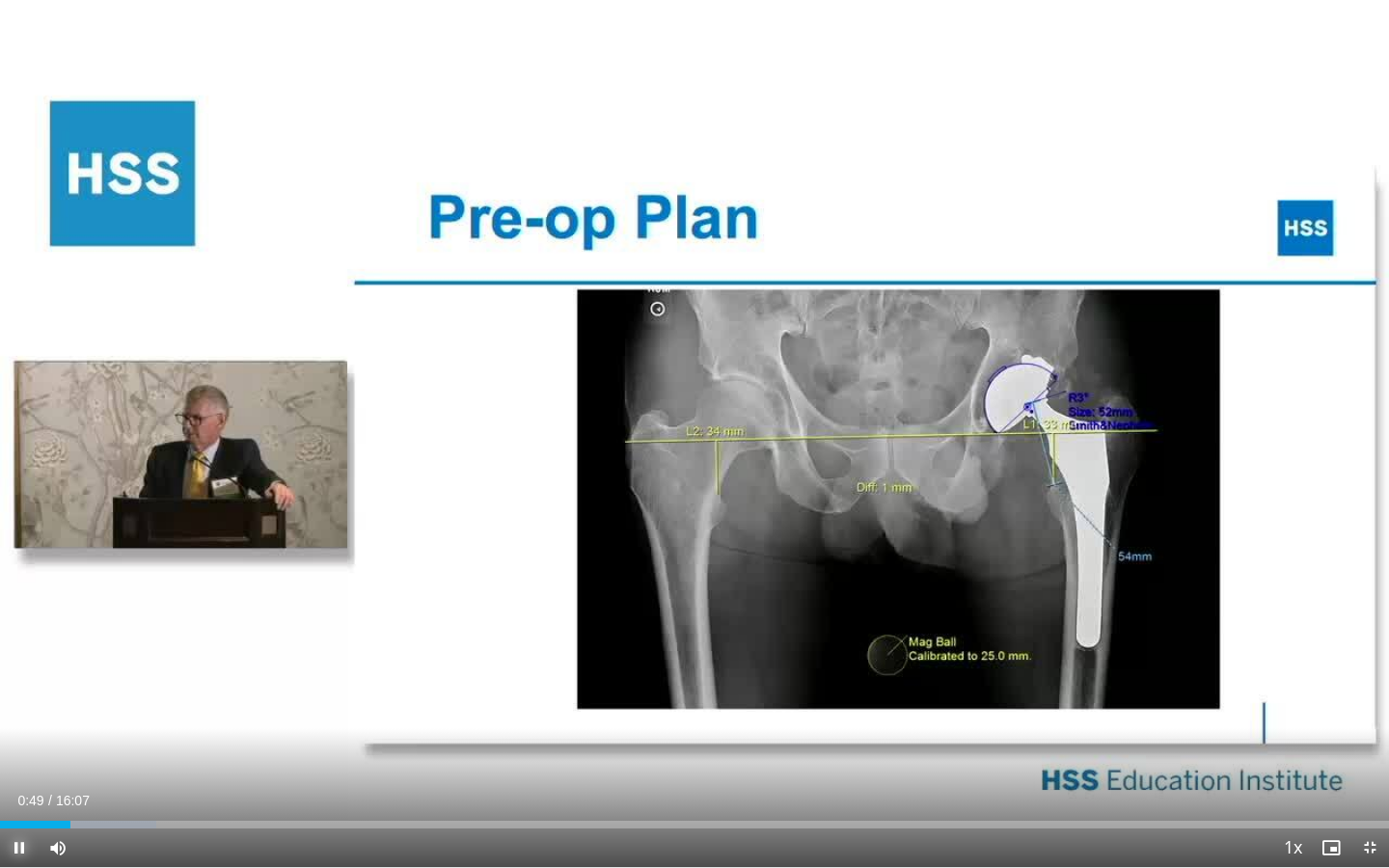 click at bounding box center [19, 848] 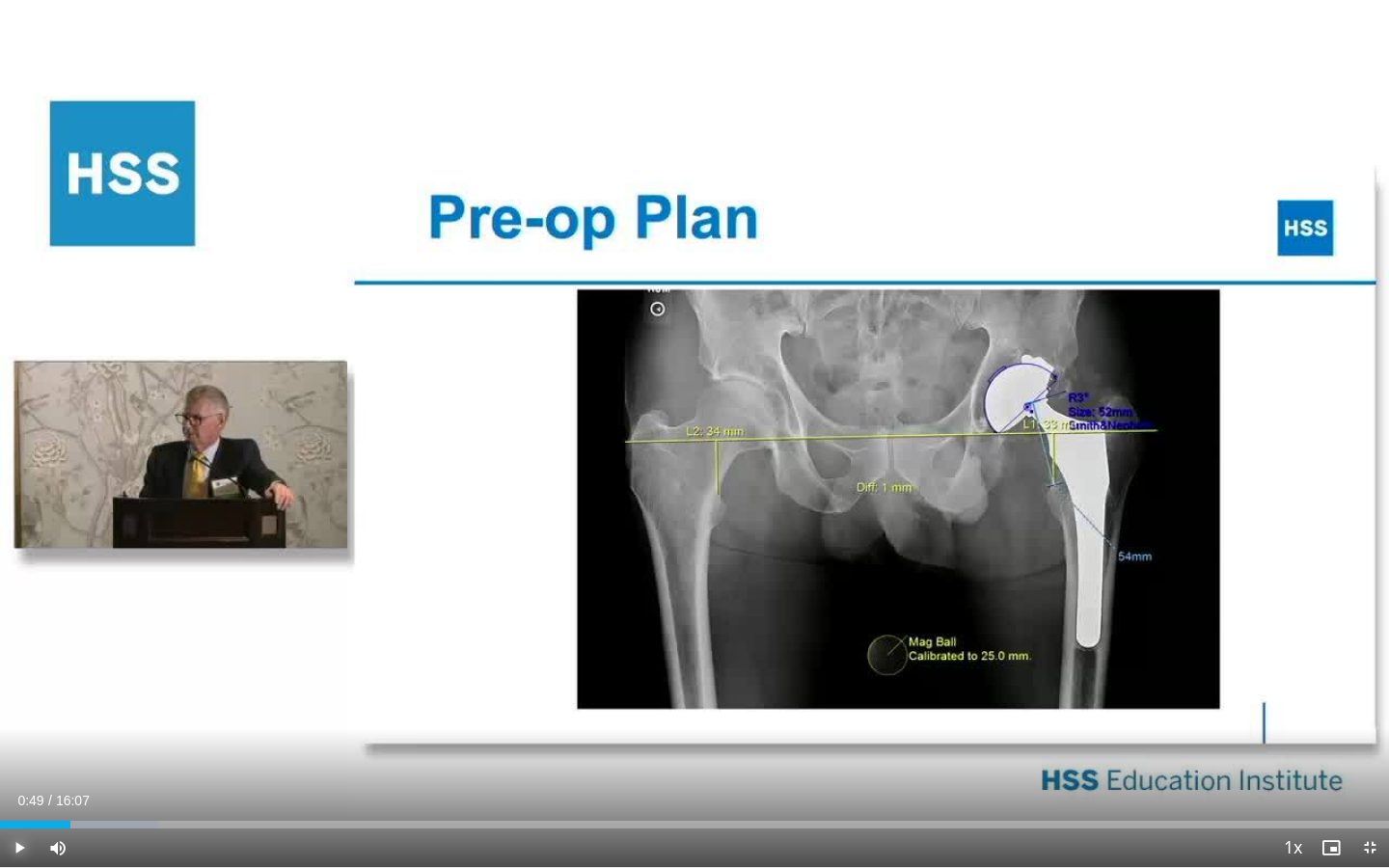 click at bounding box center (19, 848) 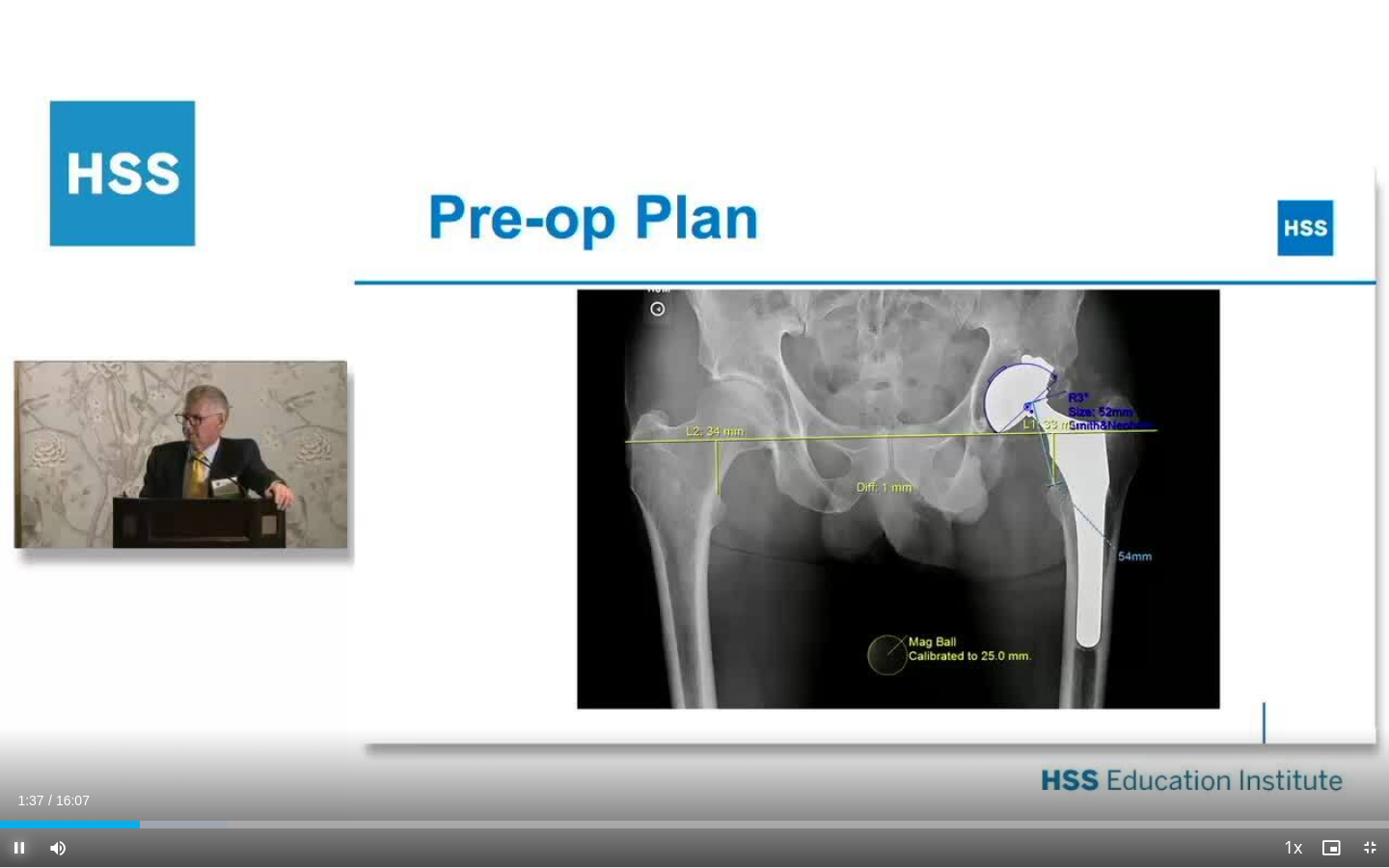 click at bounding box center (19, 848) 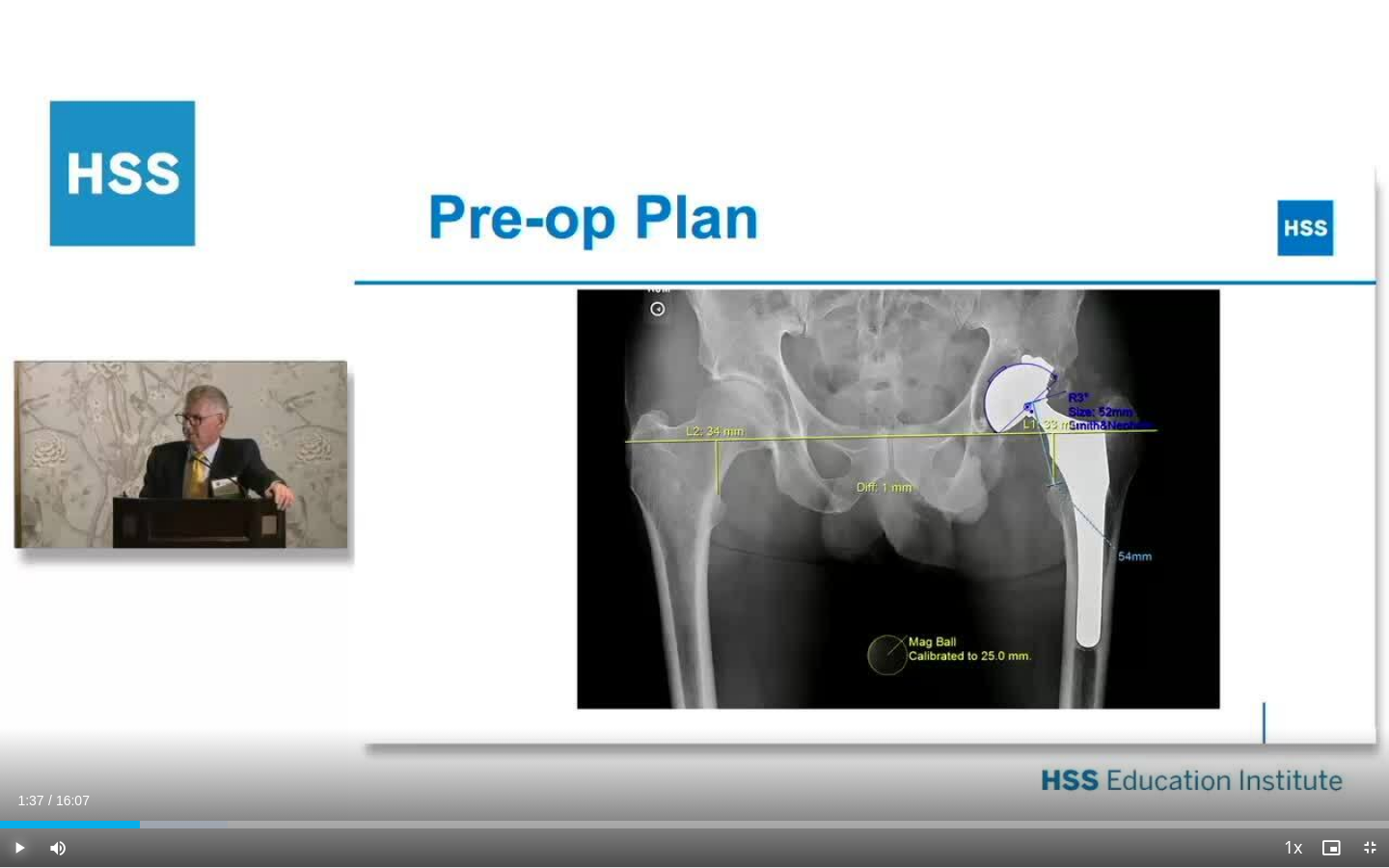 click at bounding box center [19, 848] 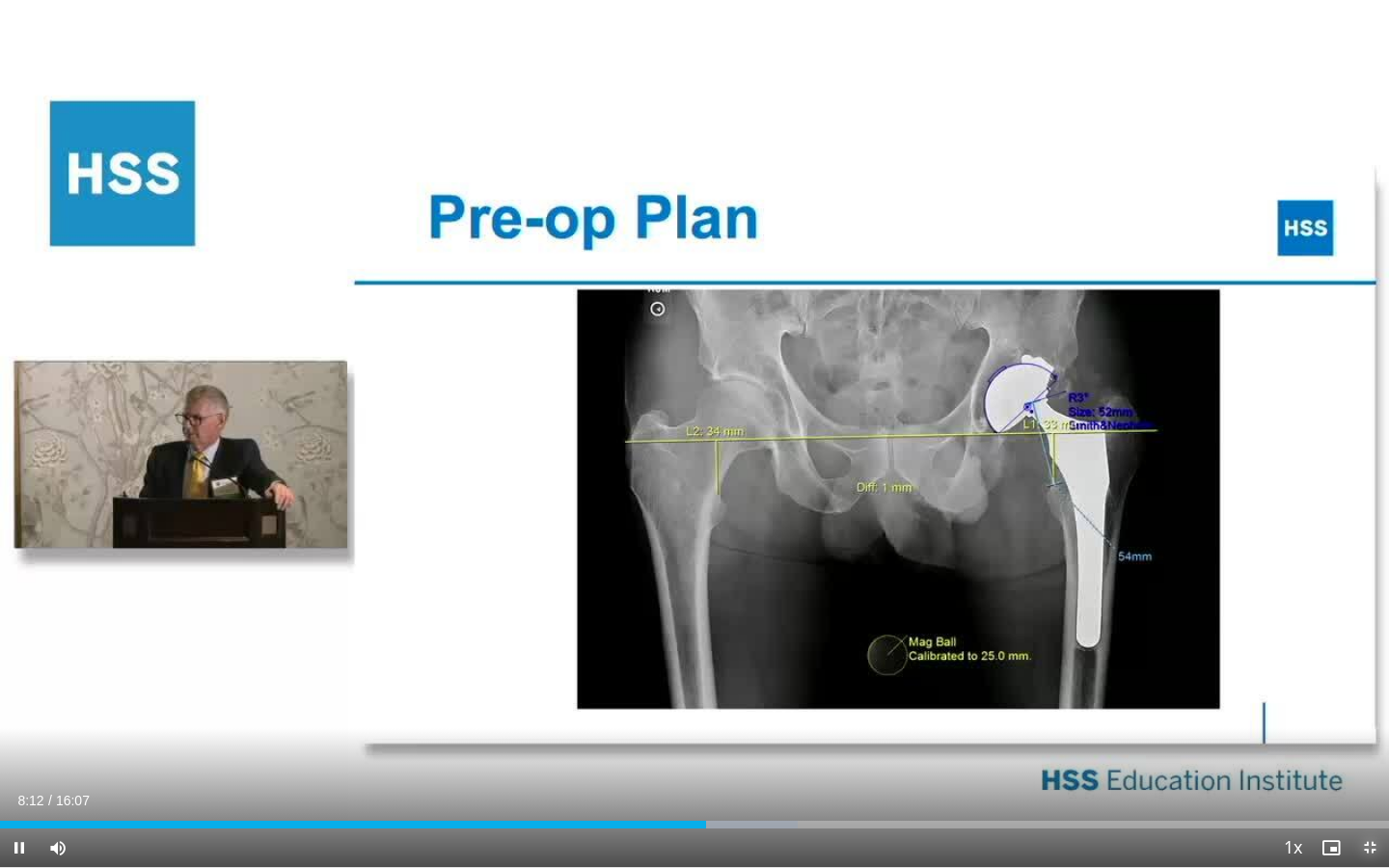 click at bounding box center [1370, 848] 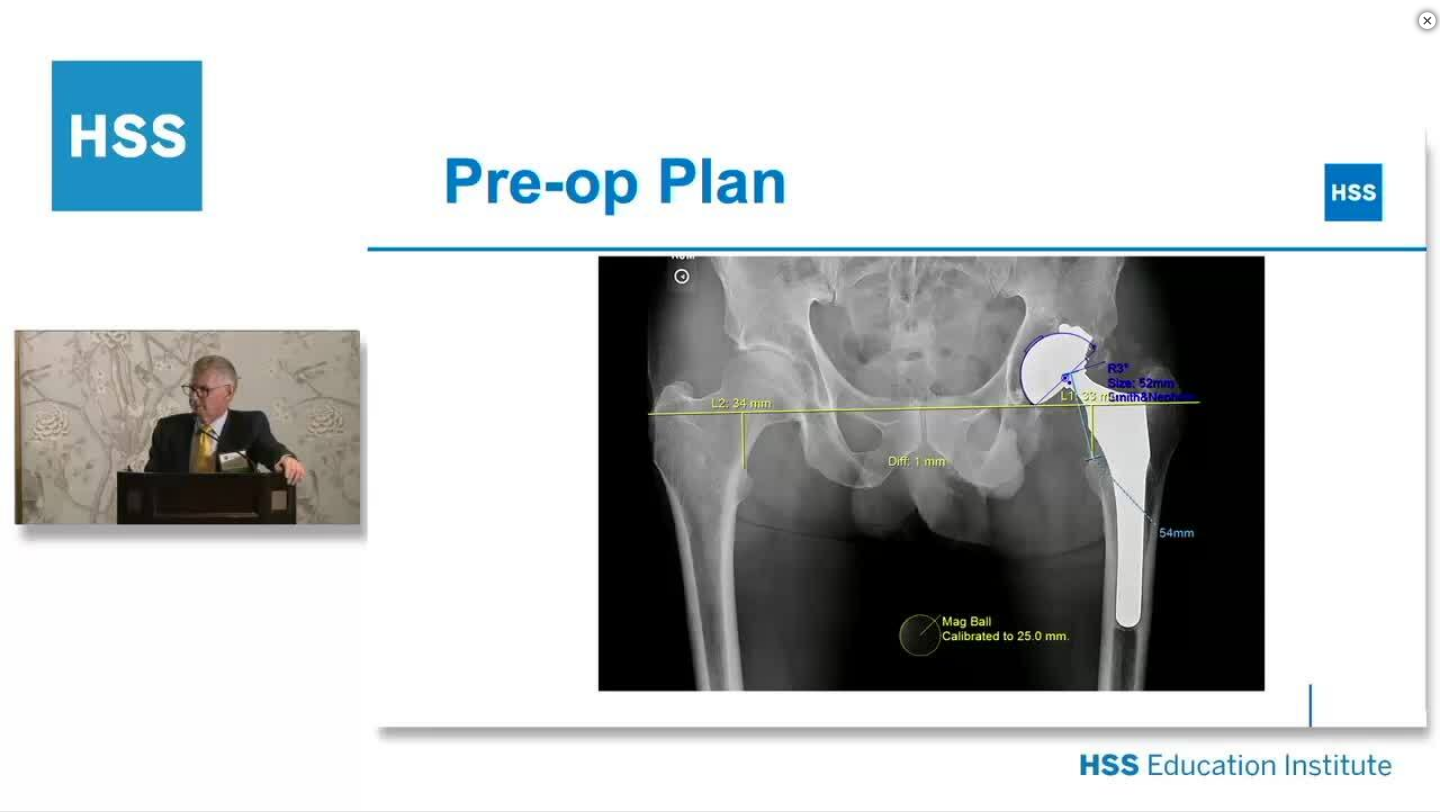 scroll, scrollTop: 2031, scrollLeft: 0, axis: vertical 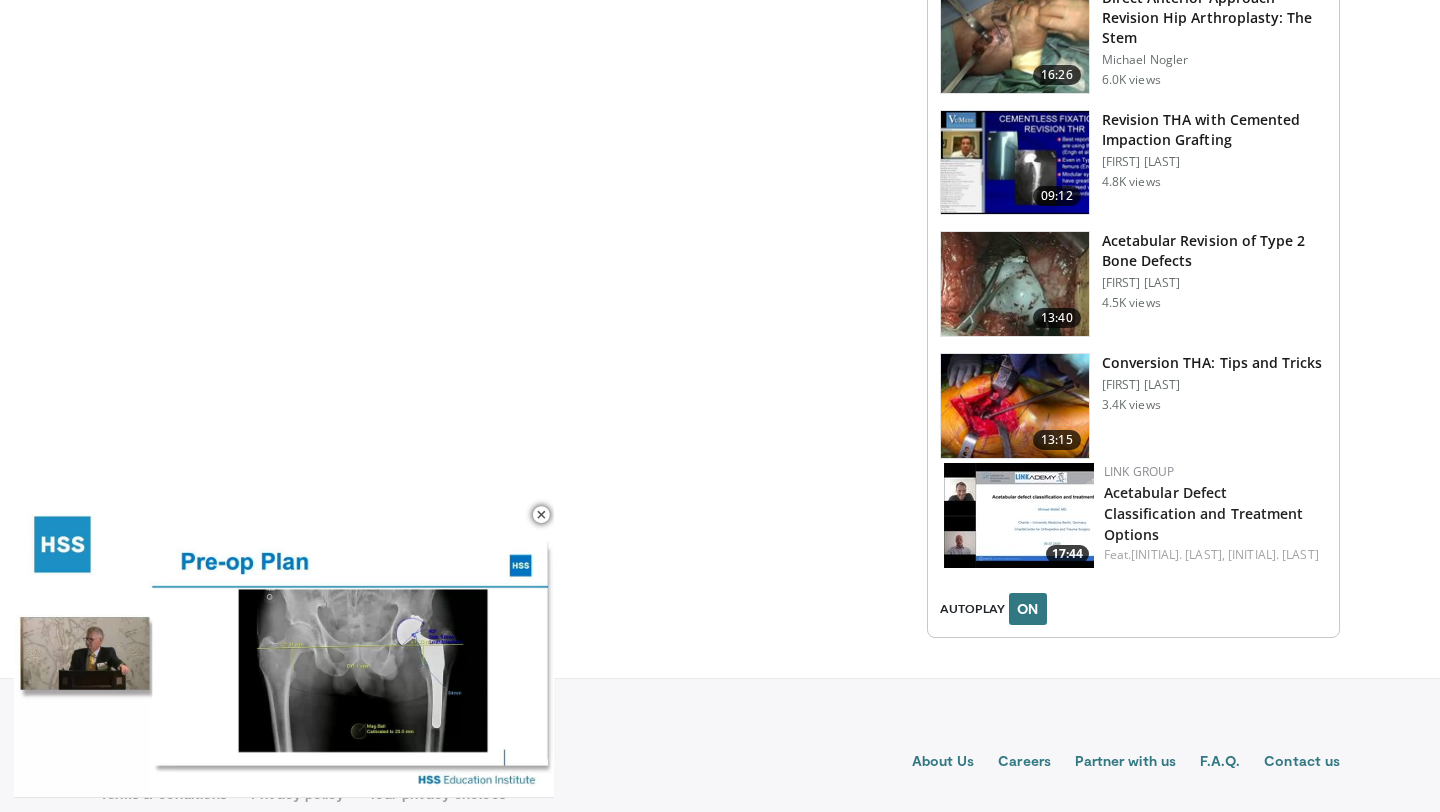 click on "Acetabular Defect Classification and Treatment Options" at bounding box center [1213, 512] 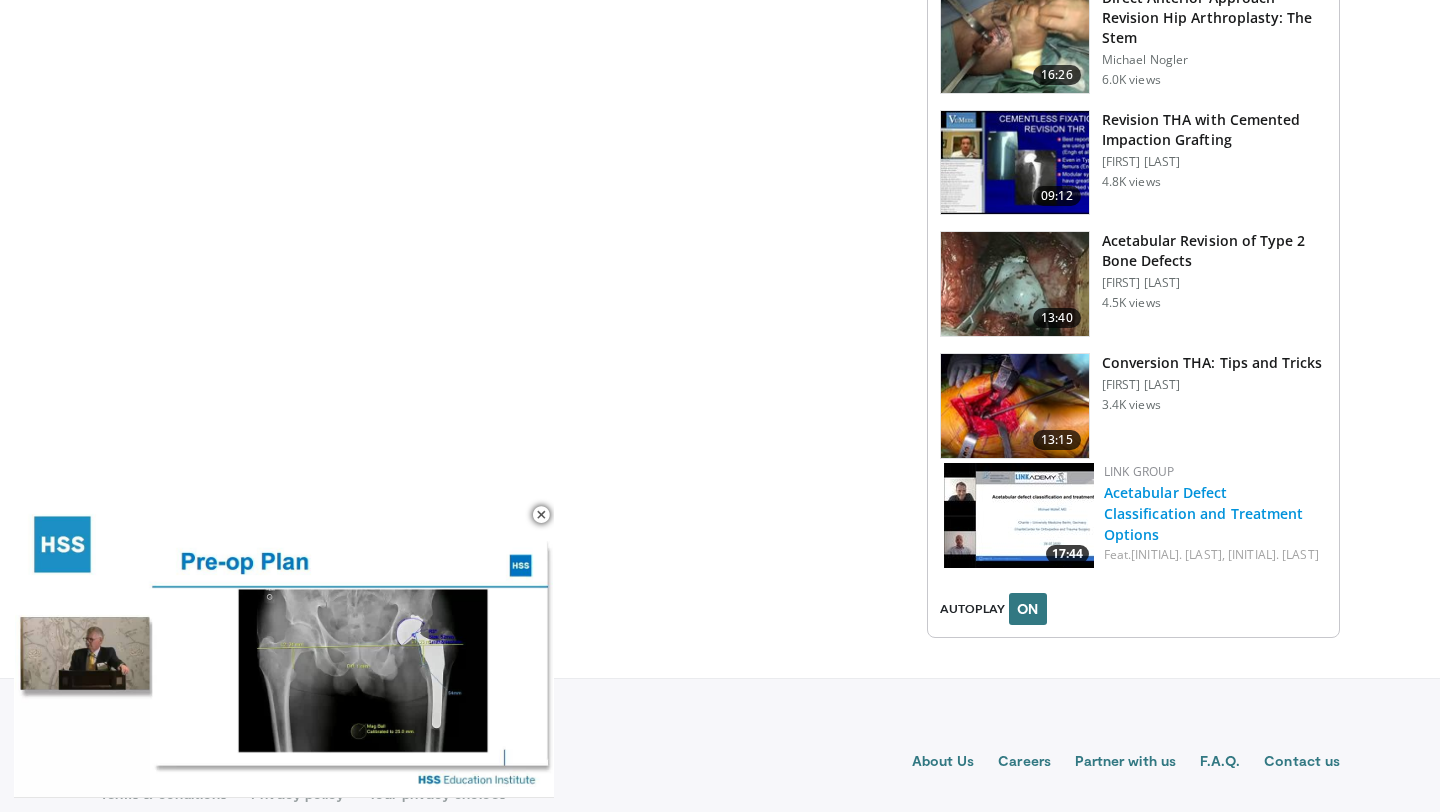 click on "Acetabular Defect Classification and Treatment Options" at bounding box center (1204, 513) 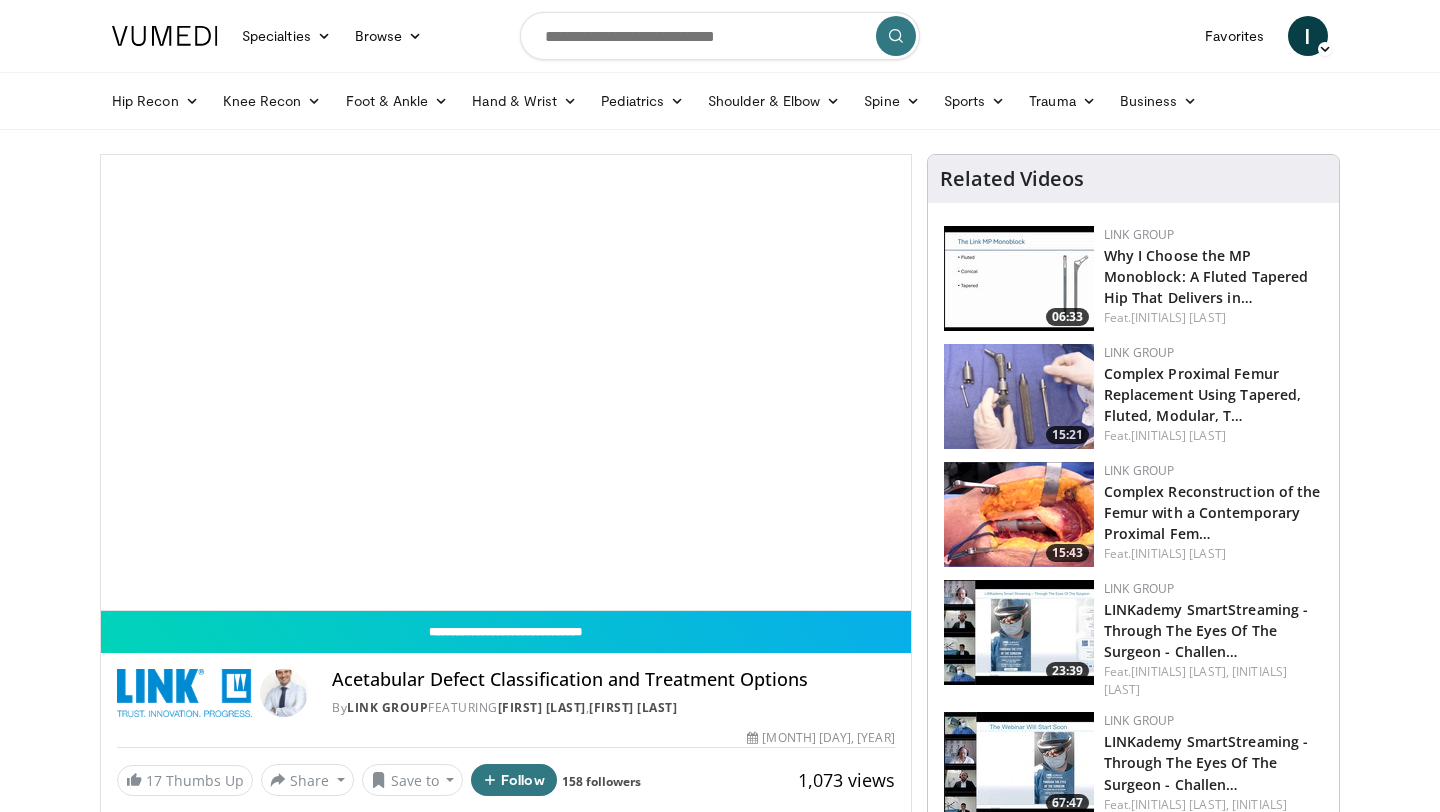 scroll, scrollTop: 0, scrollLeft: 0, axis: both 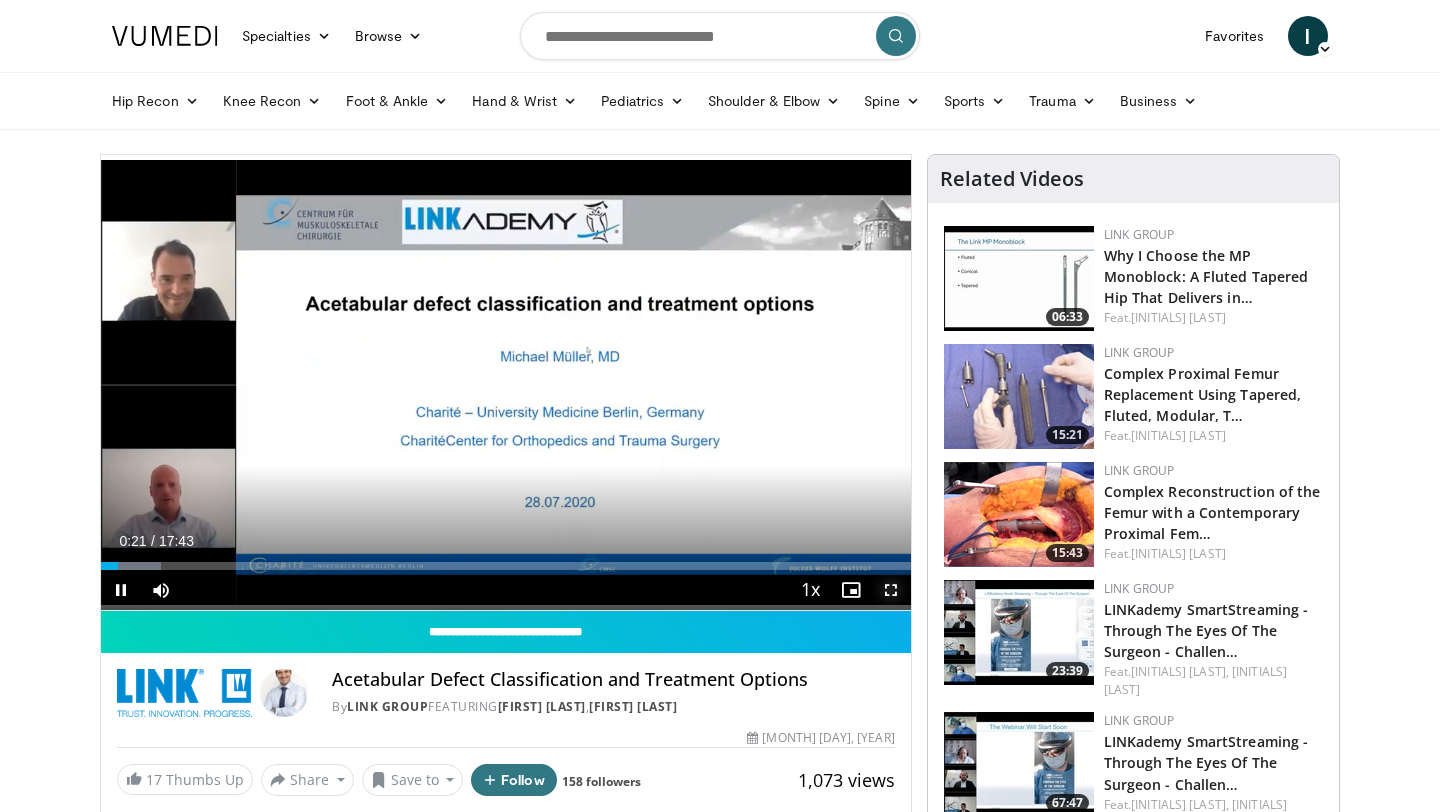 click at bounding box center [891, 590] 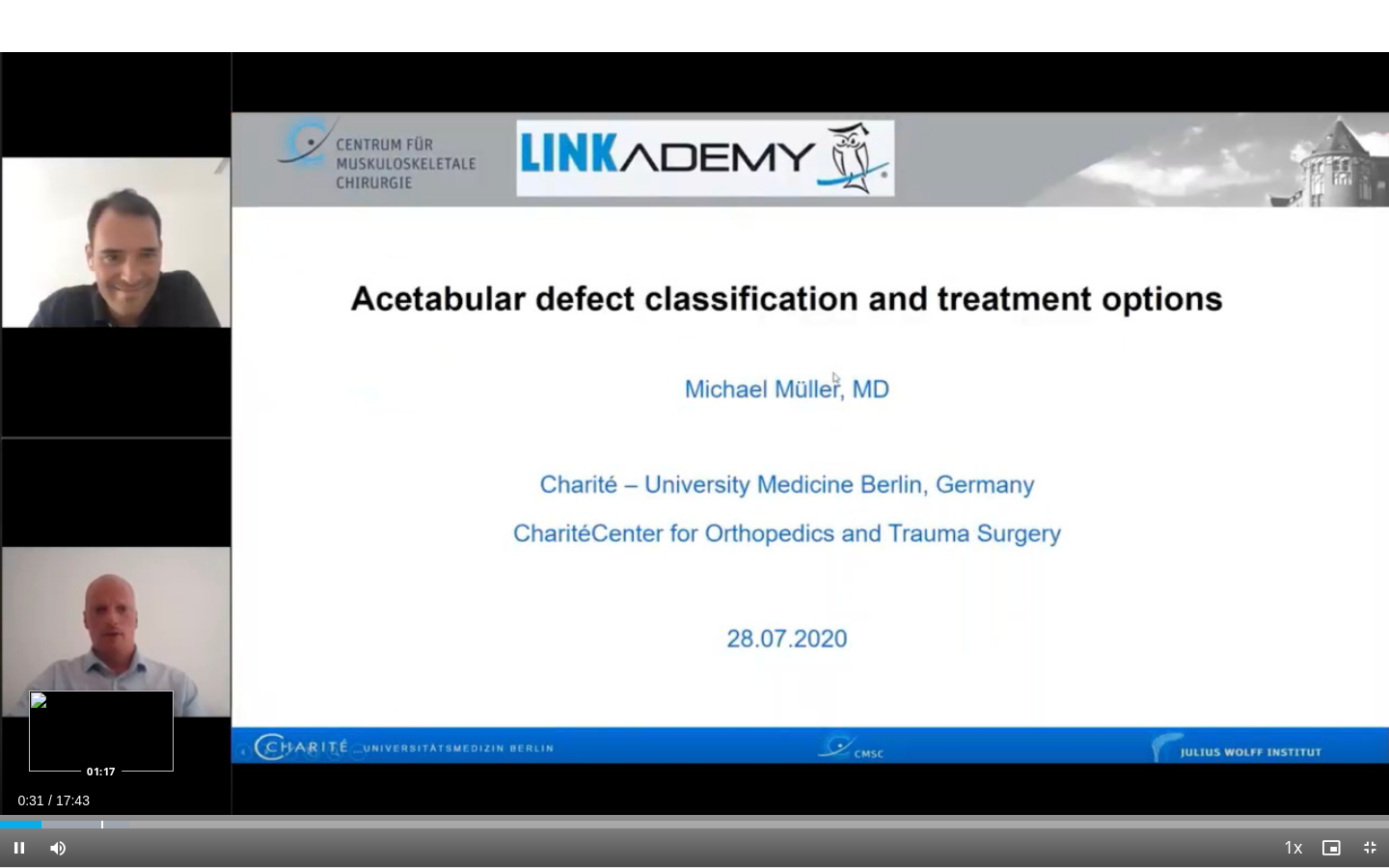 click on "Loaded :  9.32% 00:31 01:17" at bounding box center (694, 819) 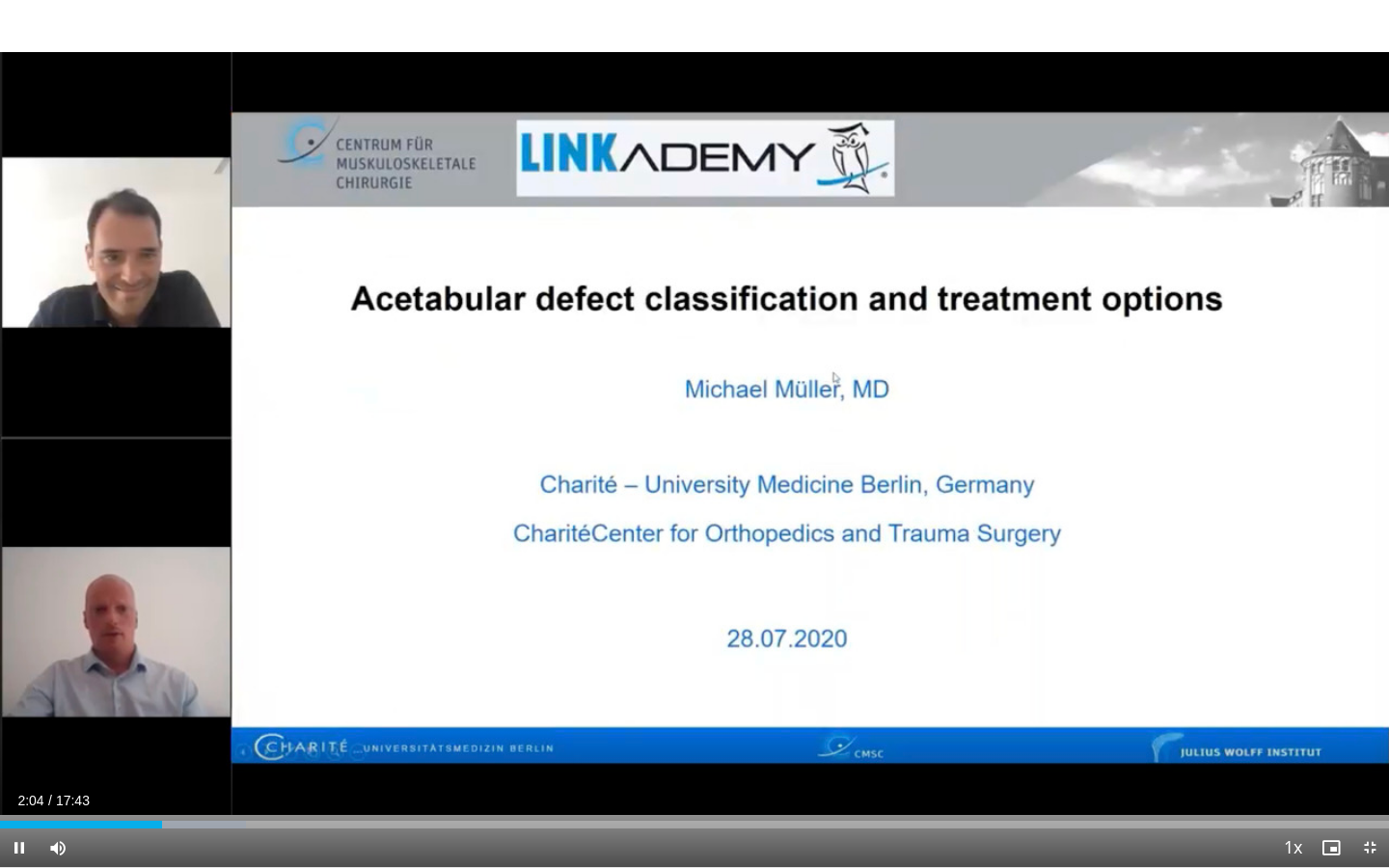 click on "Current Time  2:04 / Duration  17:43 Pause Skip Backward Skip Forward Mute 100% Loaded :  17.72% 02:04 00:00 Stream Type  LIVE Seek to live, currently behind live LIVE   1x Playback Rate 0.5x 0.75x 1x , selected 1.25x 1.5x 1.75x 2x Chapters Chapters Descriptions descriptions off , selected Captions captions settings , opens captions settings dialog captions off , selected Audio Track en (Main) , selected Exit Fullscreen Enable picture-in-picture mode" at bounding box center [694, 848] 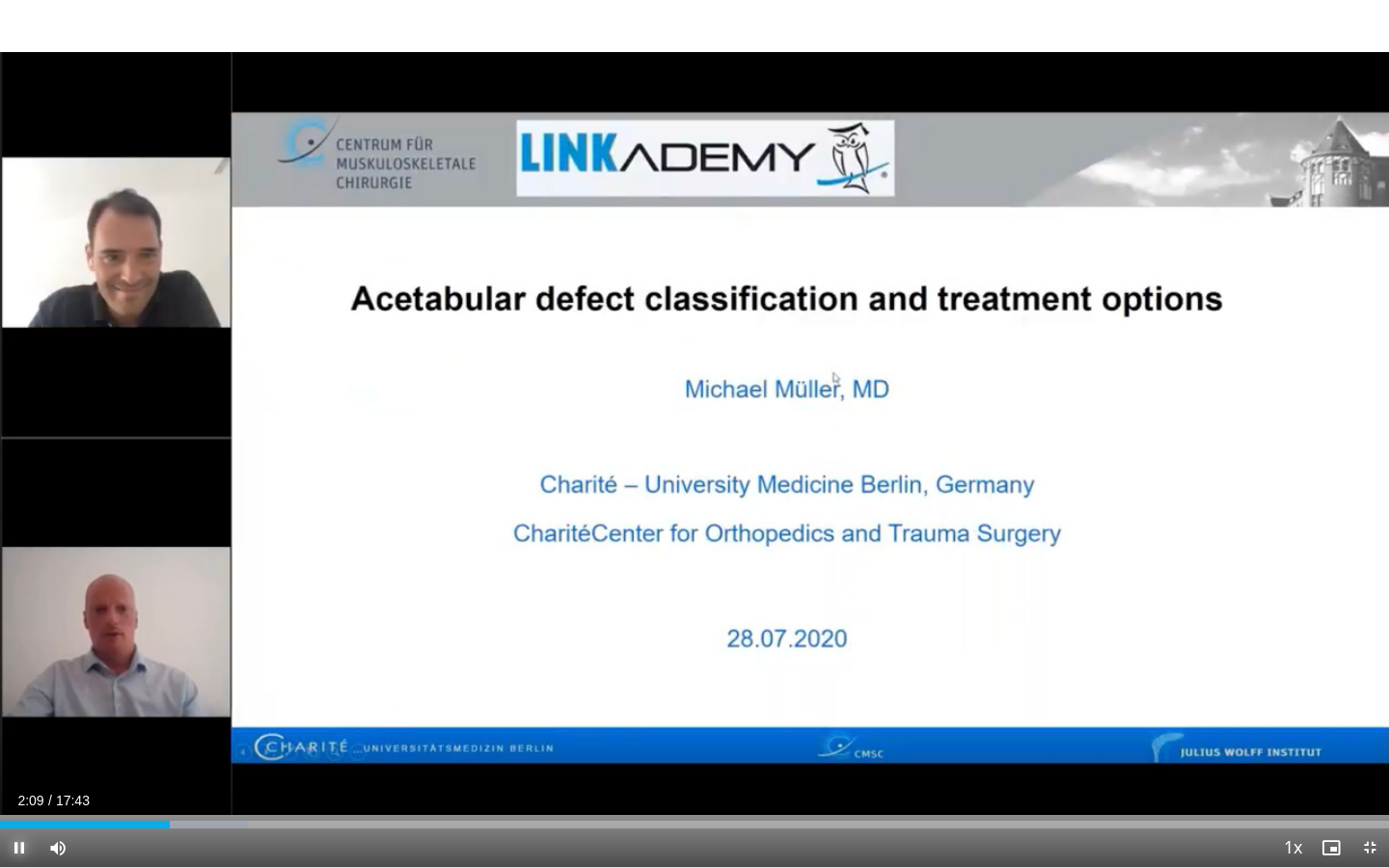 click at bounding box center (19, 848) 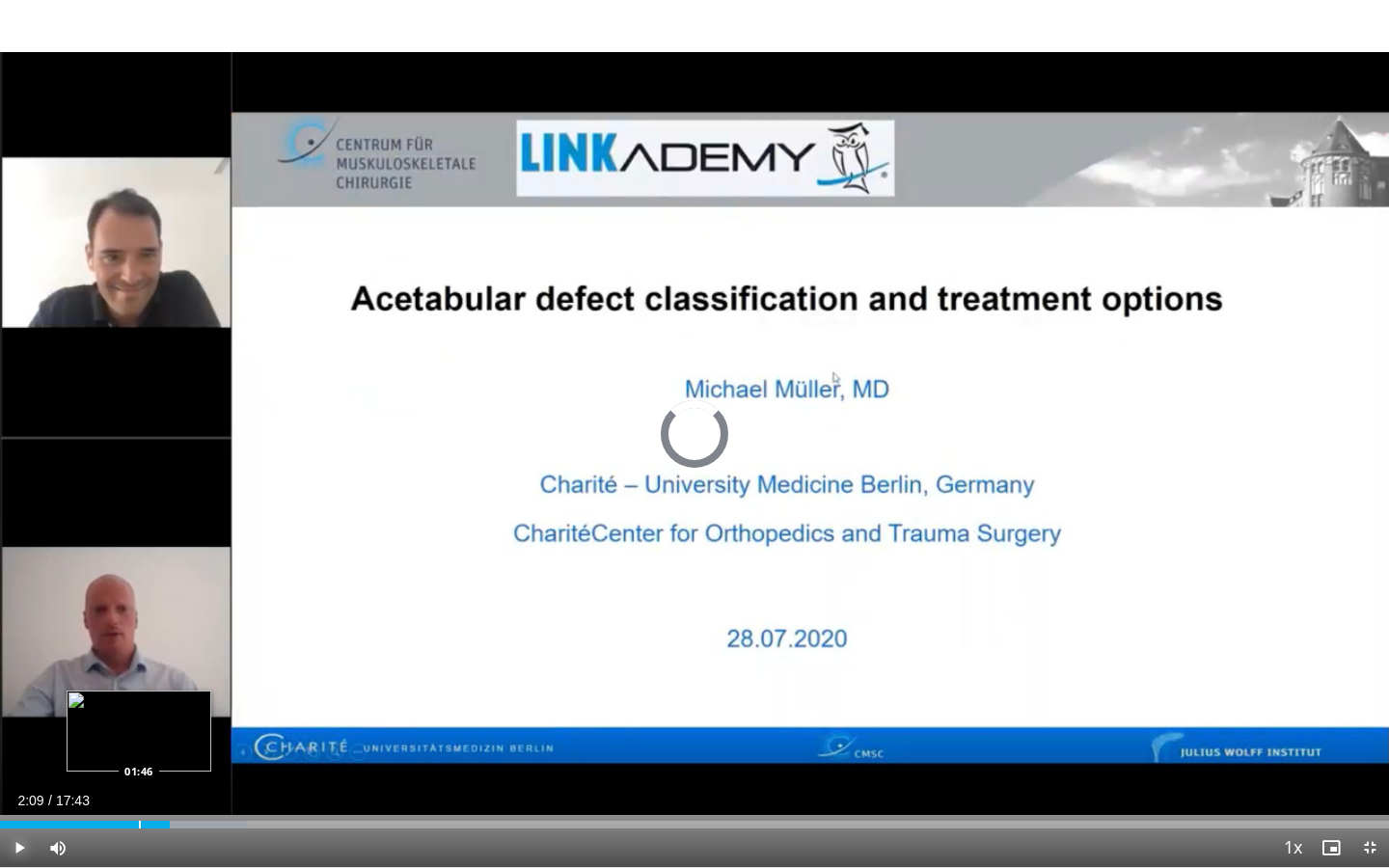 click at bounding box center [140, 825] 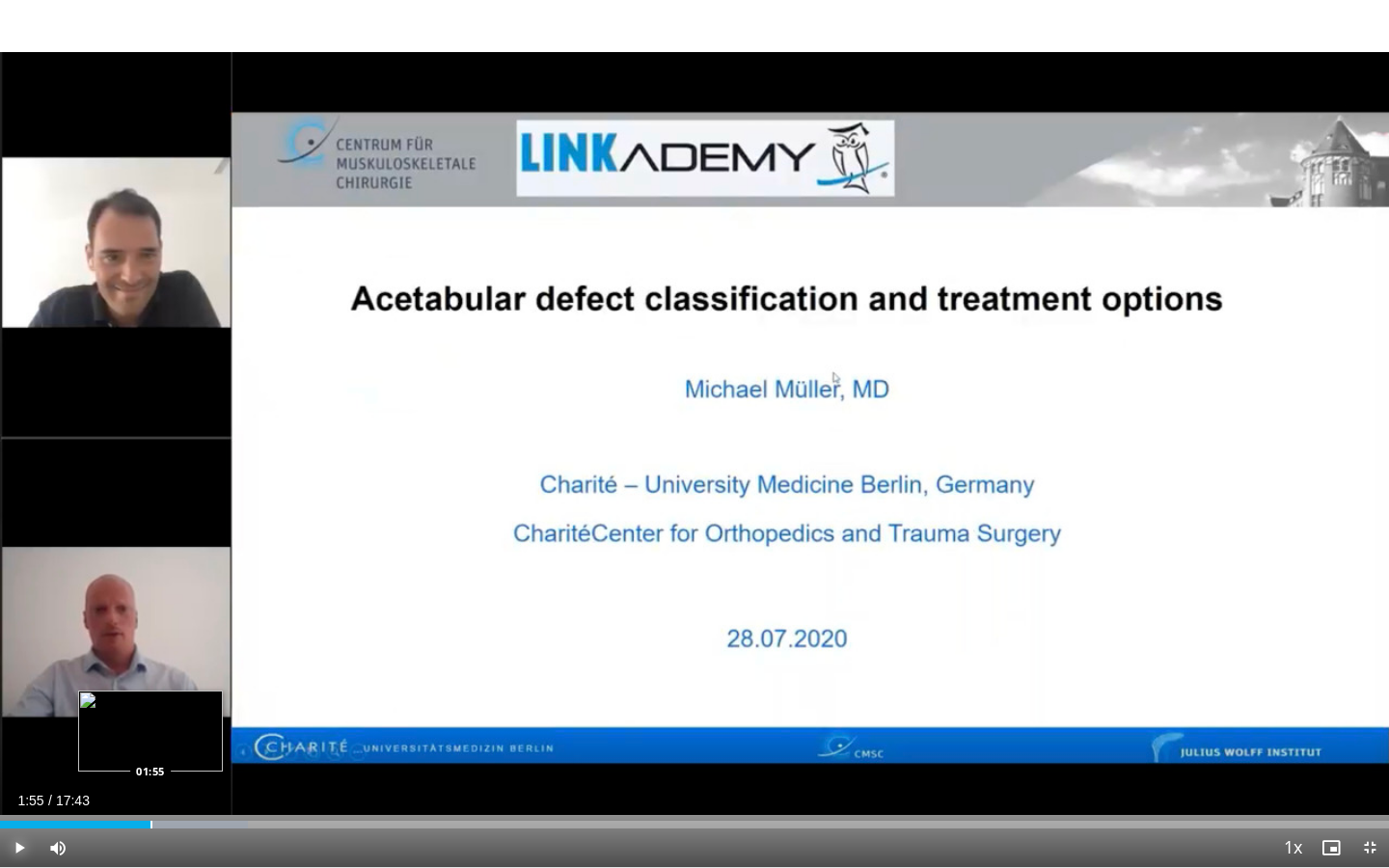click at bounding box center [151, 825] 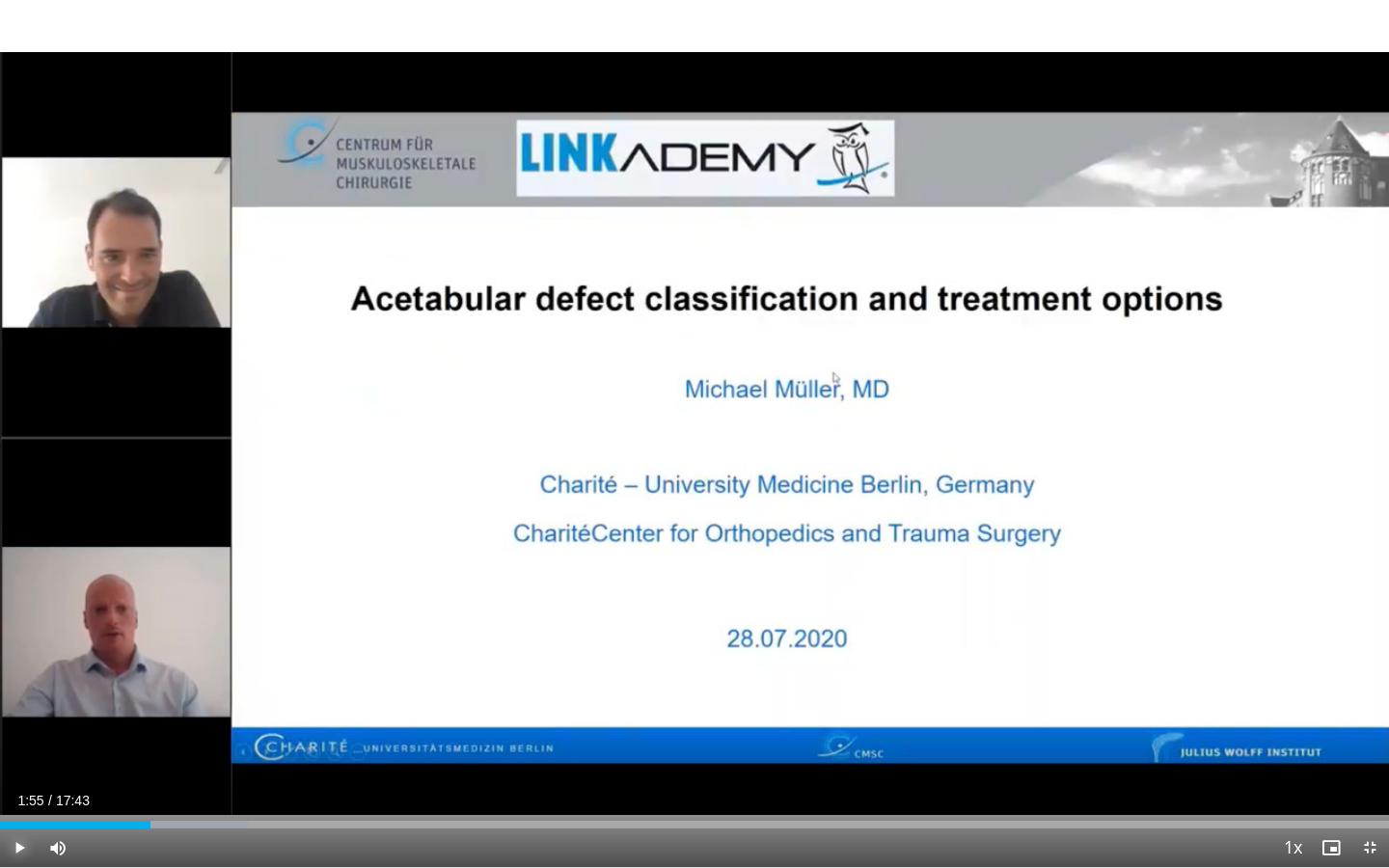 click at bounding box center (19, 848) 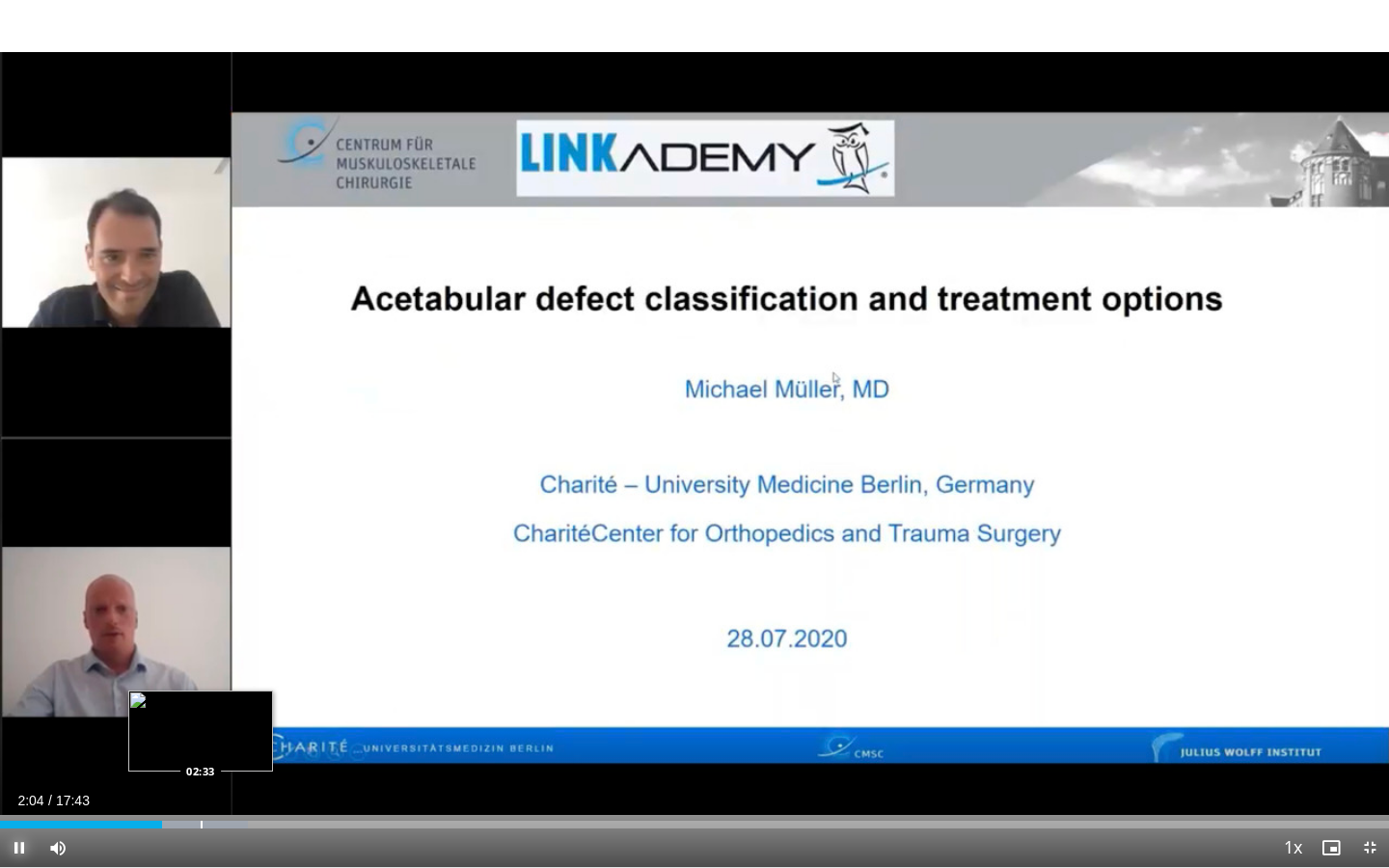 click at bounding box center (202, 825) 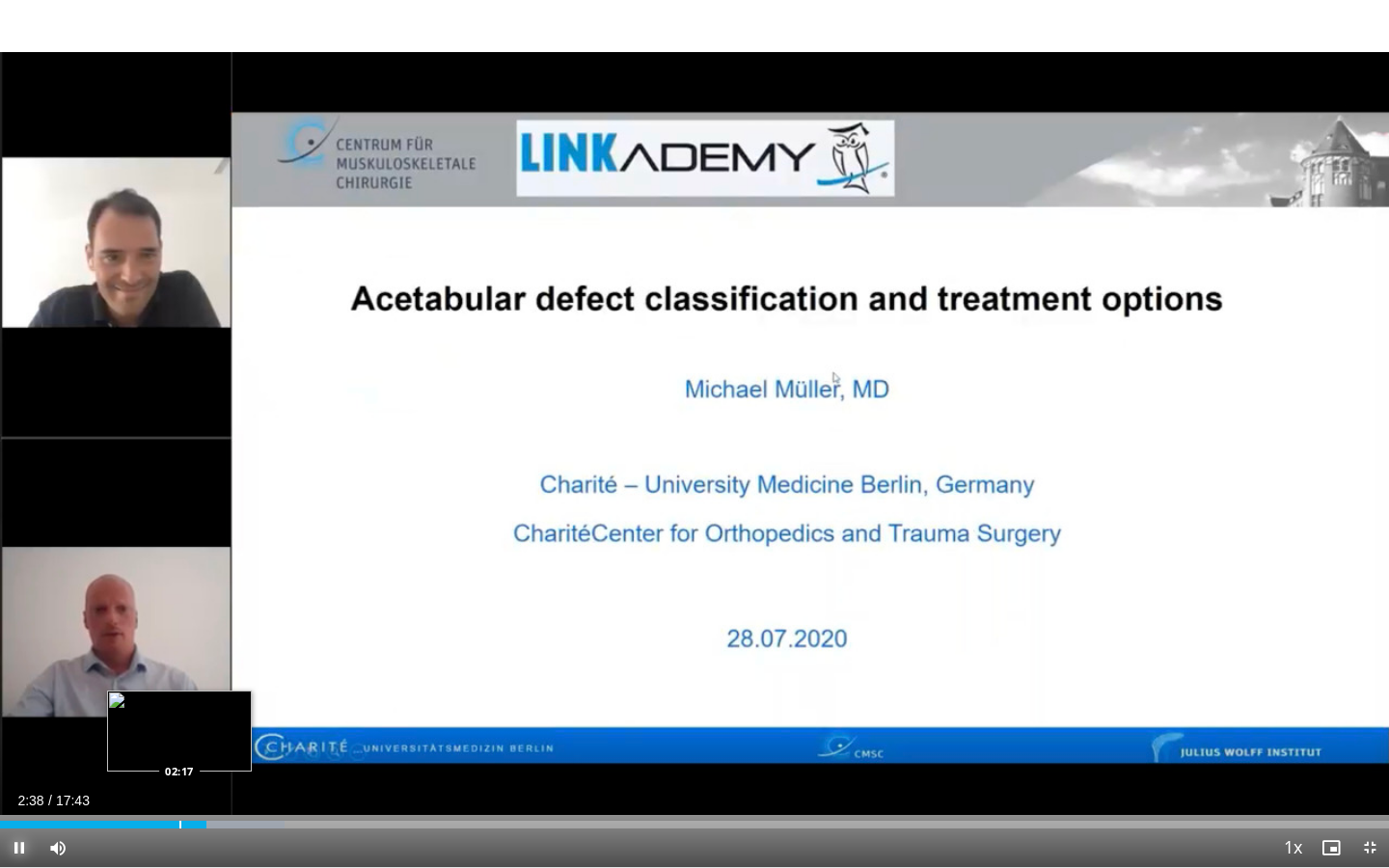 click at bounding box center (180, 825) 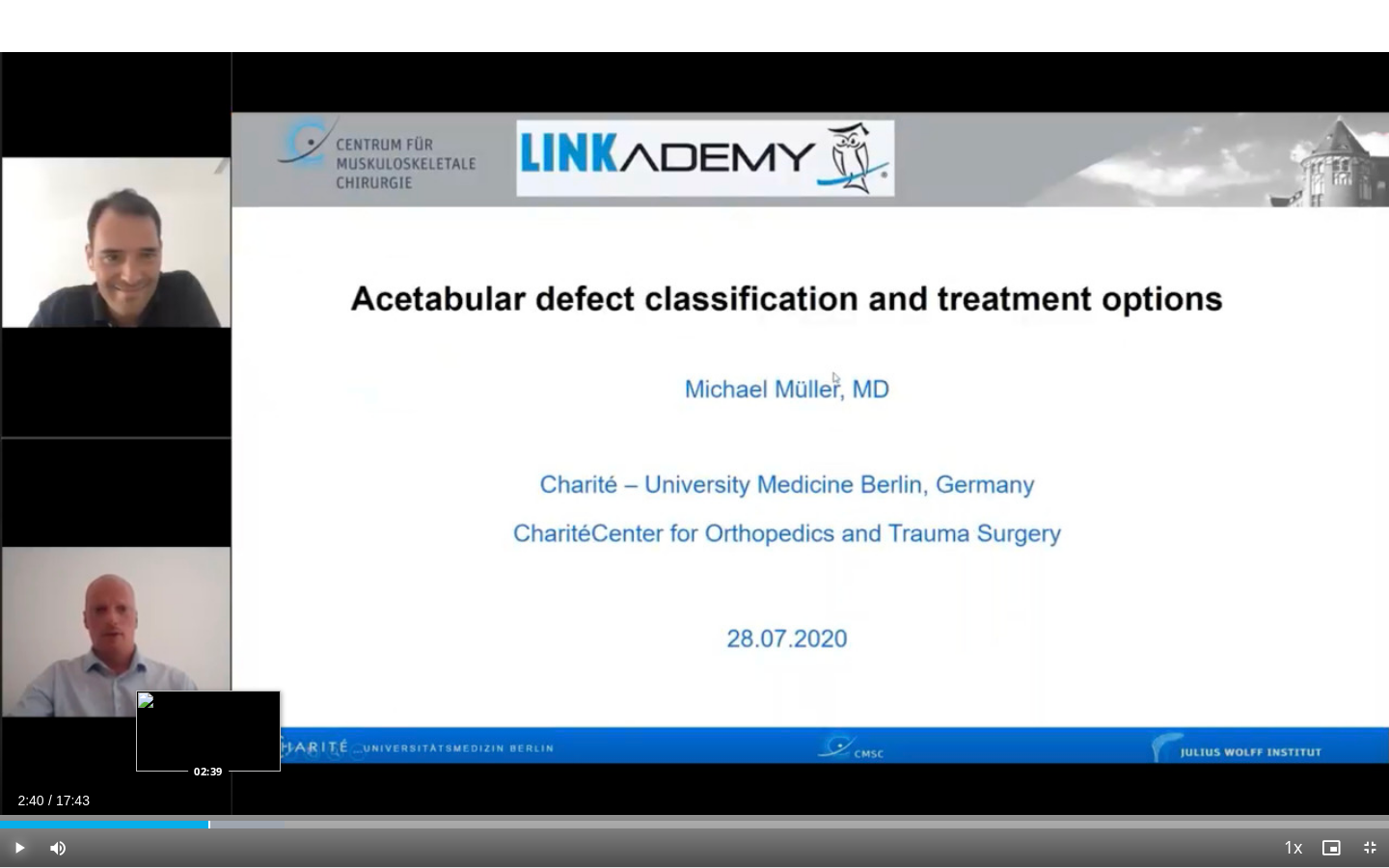 click at bounding box center [209, 825] 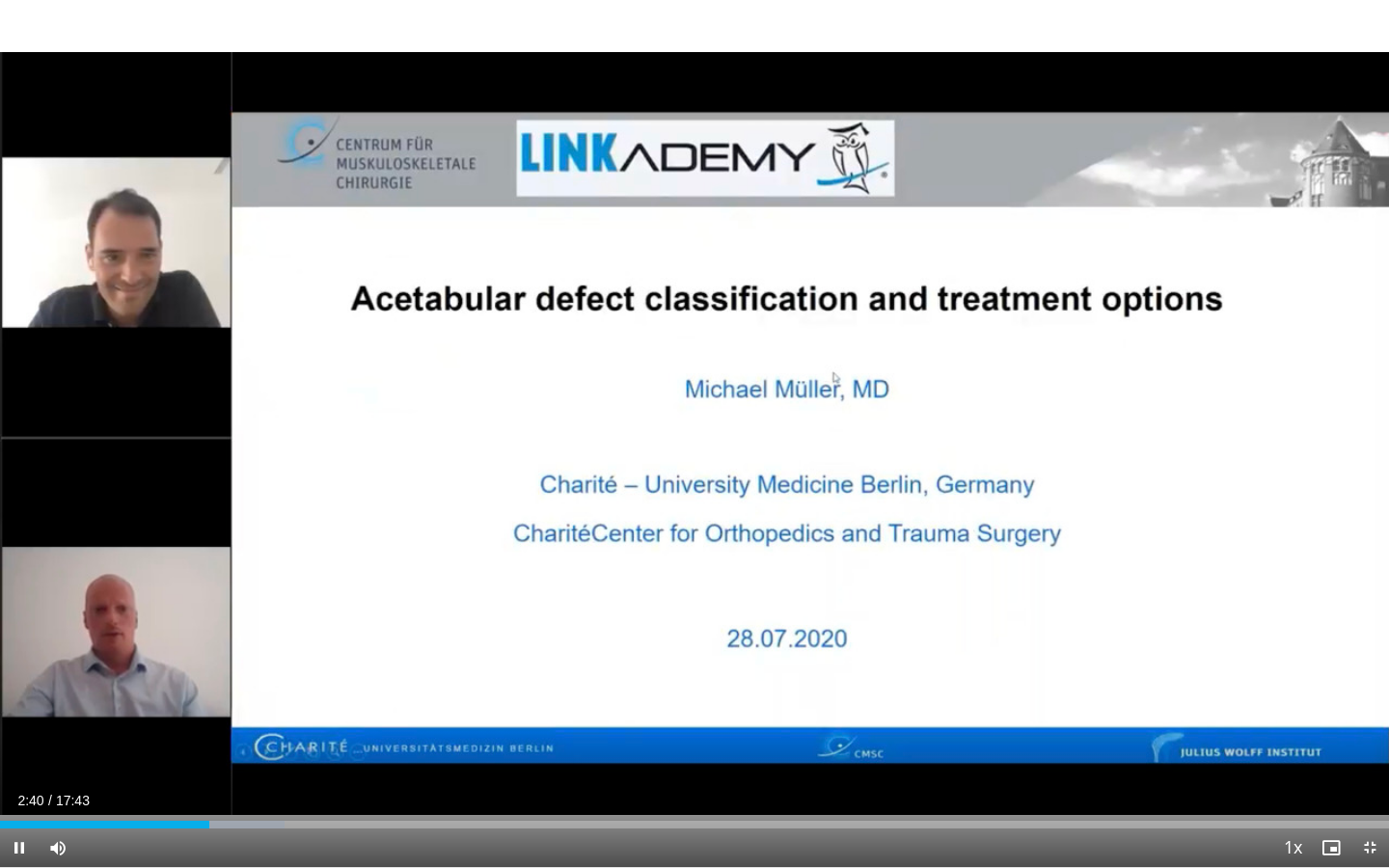 click on "Current Time  2:40 / Duration  17:43 Pause Skip Backward Skip Forward Mute 93% Loaded :  20.52% 02:40 02:49 Stream Type  LIVE Seek to live, currently behind live LIVE   1x Playback Rate 0.5x 0.75x 1x , selected 1.25x 1.5x 1.75x 2x Chapters Chapters Descriptions descriptions off , selected Captions captions settings , opens captions settings dialog captions off , selected Audio Track en (Main) , selected Exit Fullscreen Enable picture-in-picture mode" at bounding box center (694, 848) 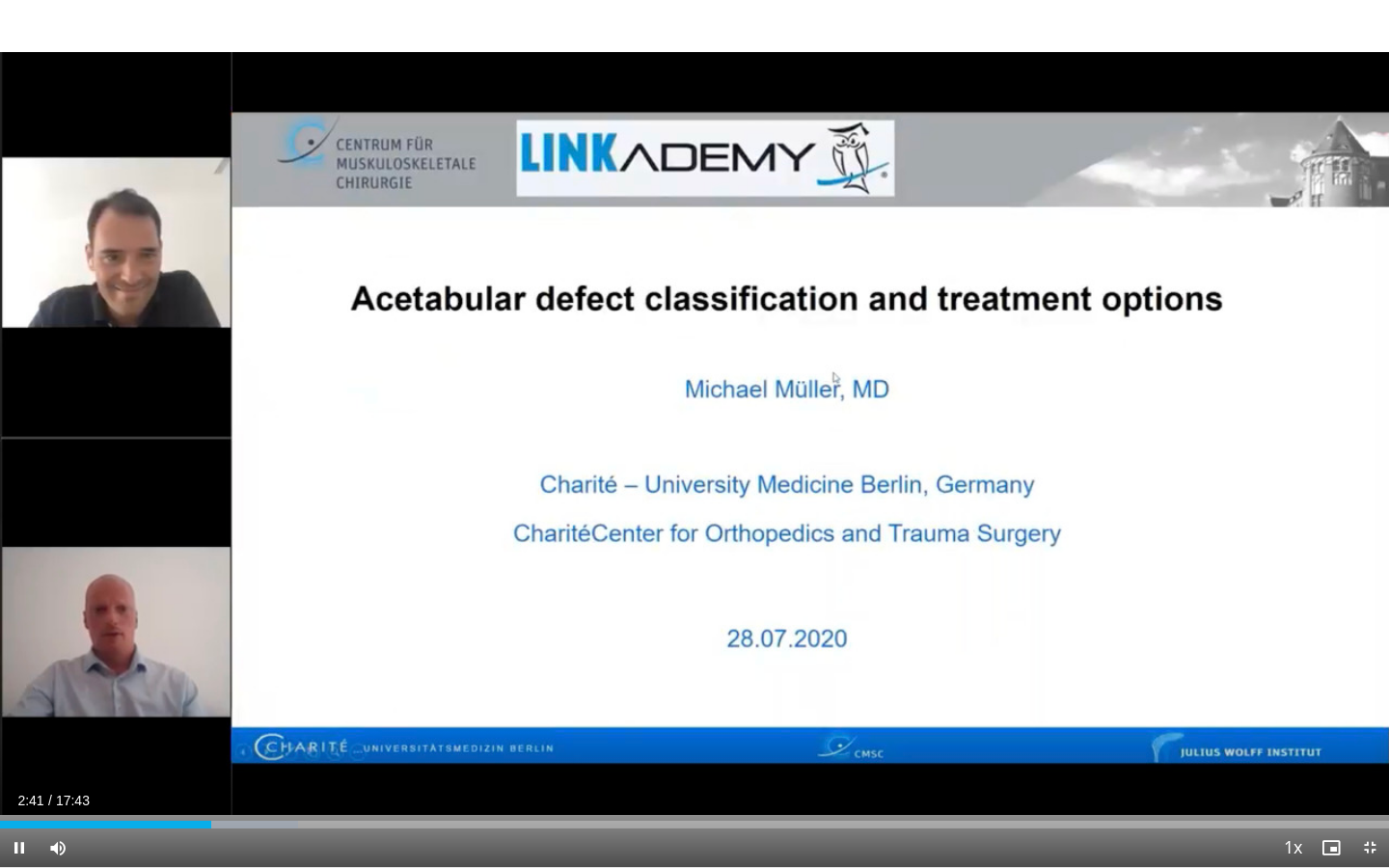 click on "Current Time  2:41 / Duration  17:43 Pause Skip Backward Skip Forward Mute 93% Loaded :  21.46% 02:41 02:49 Stream Type  LIVE Seek to live, currently behind live LIVE   1x Playback Rate 0.5x 0.75x 1x , selected 1.25x 1.5x 1.75x 2x Chapters Chapters Descriptions descriptions off , selected Captions captions settings , opens captions settings dialog captions off , selected Audio Track en (Main) , selected Exit Fullscreen Enable picture-in-picture mode" at bounding box center [694, 848] 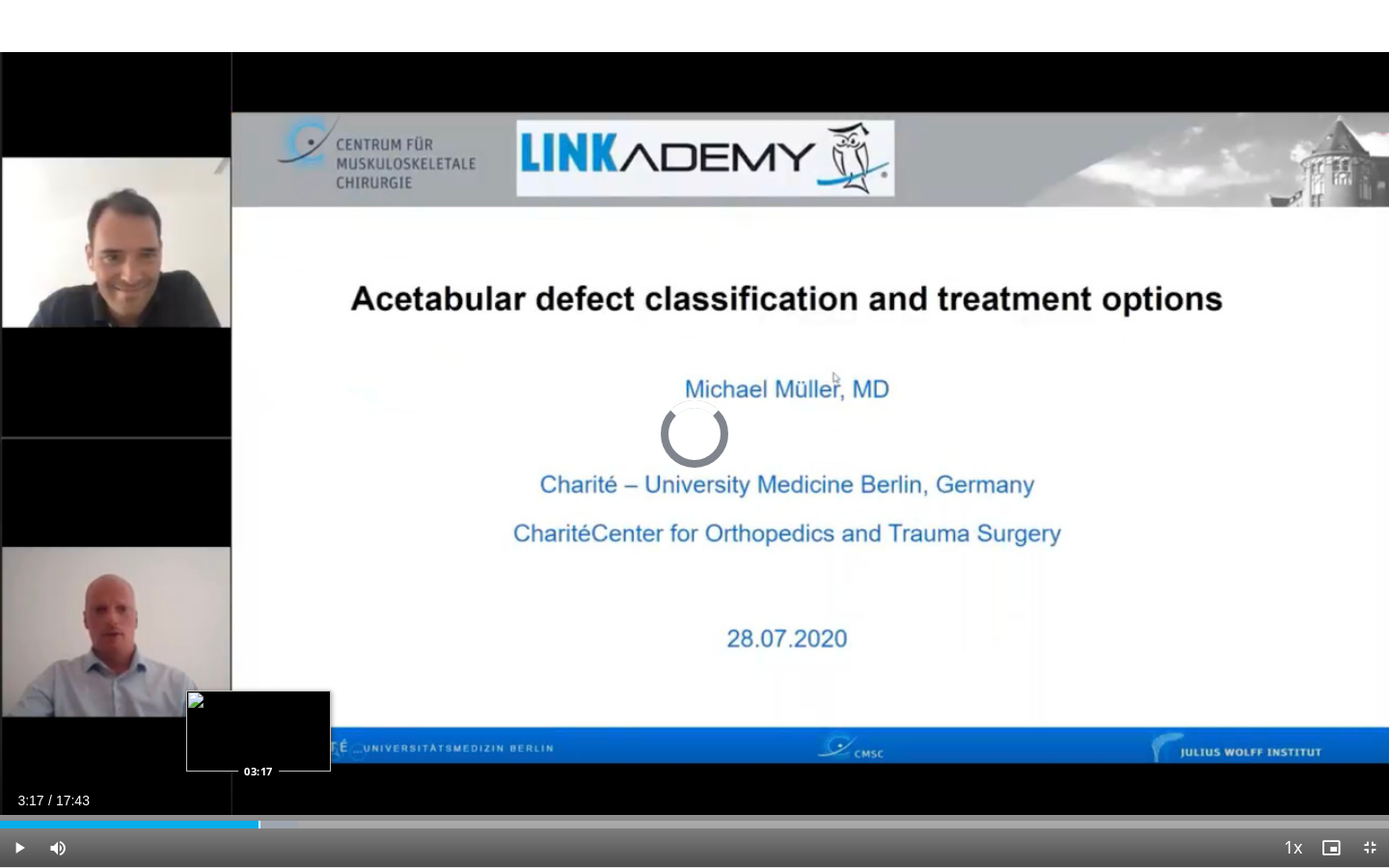click on "Loaded :  21.46% 02:42 03:17" at bounding box center (694, 819) 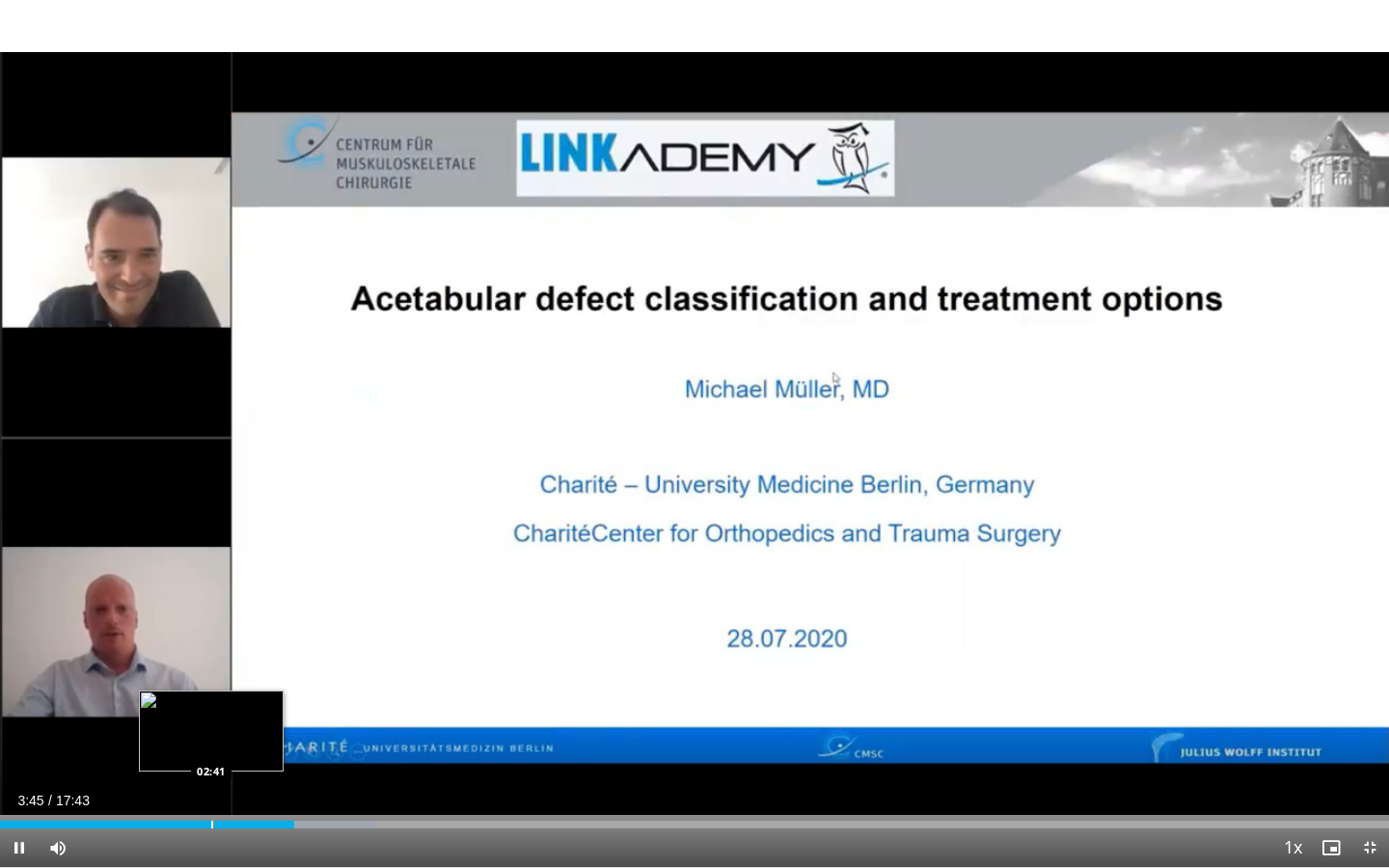 click on "Loaded :  27.05% 03:45 02:41" at bounding box center [694, 819] 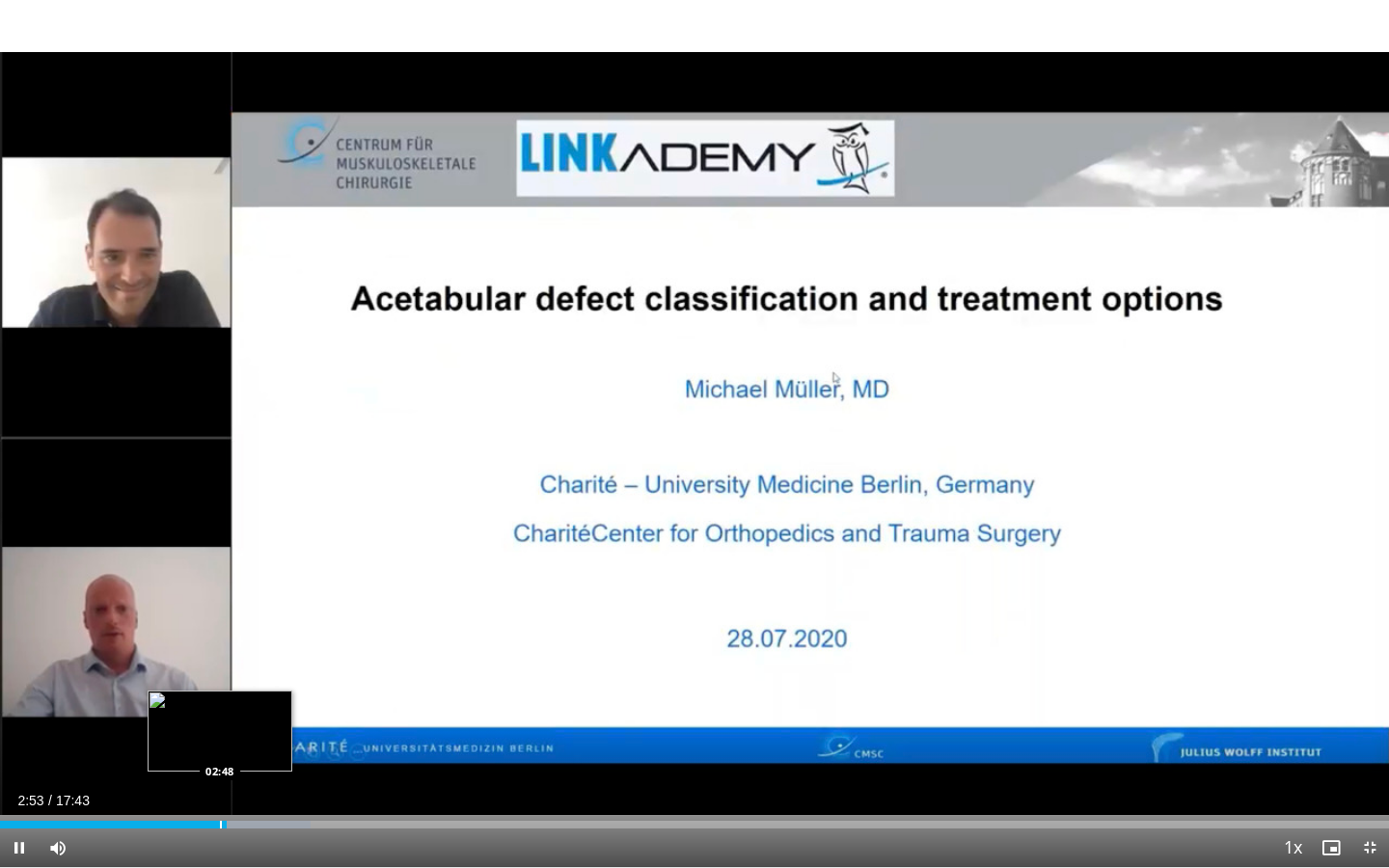 click at bounding box center (221, 825) 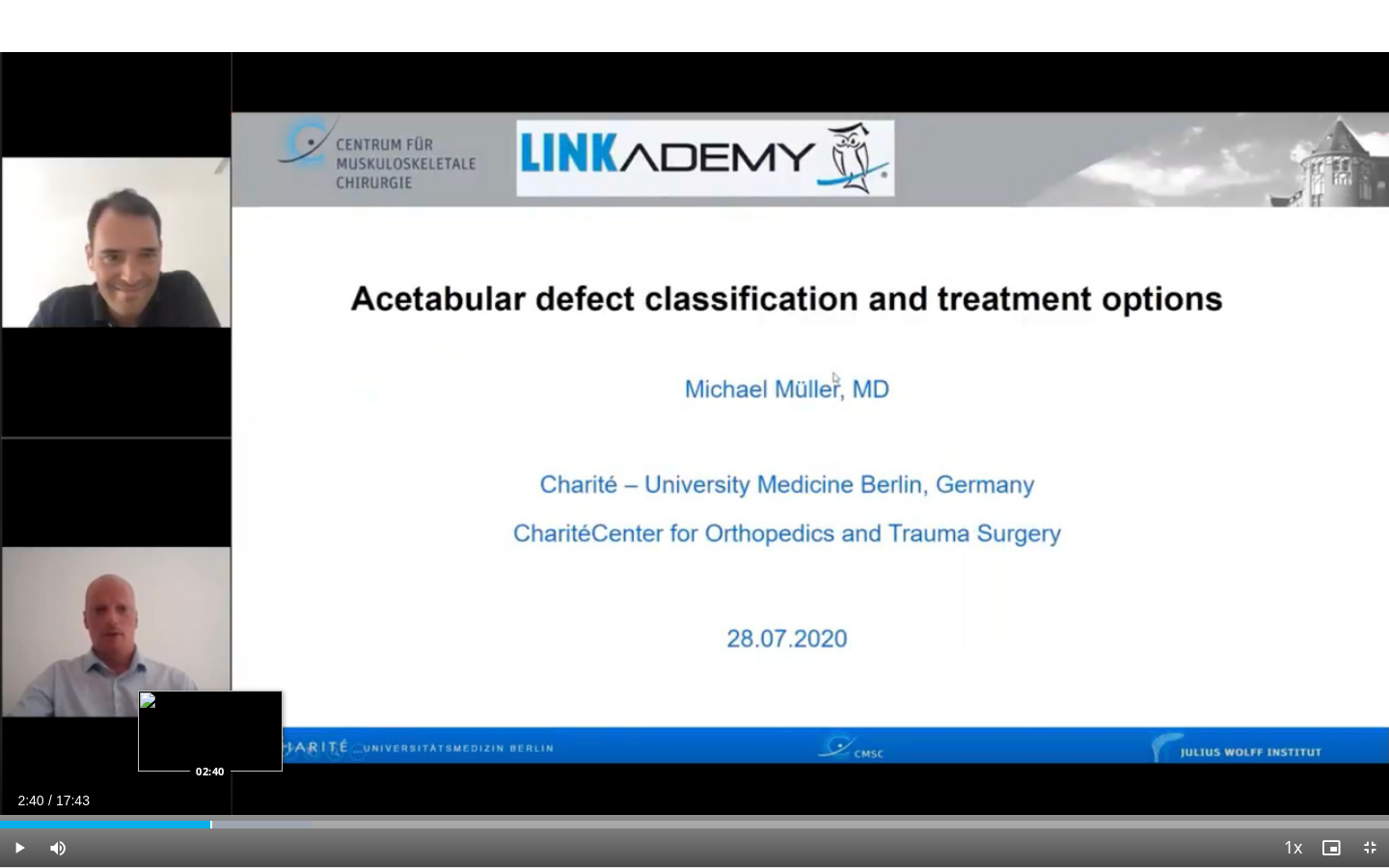 click at bounding box center [211, 825] 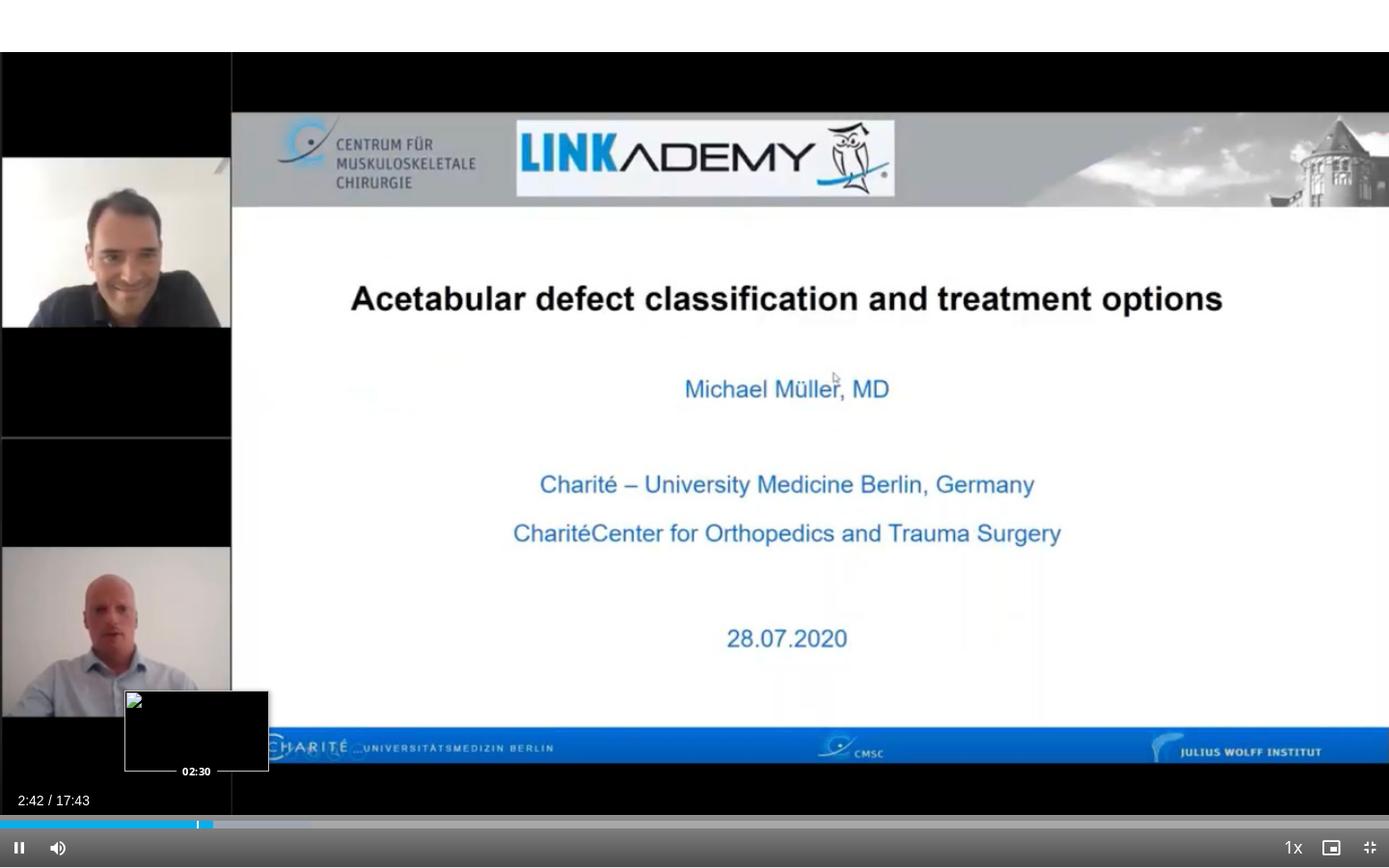 click at bounding box center (198, 825) 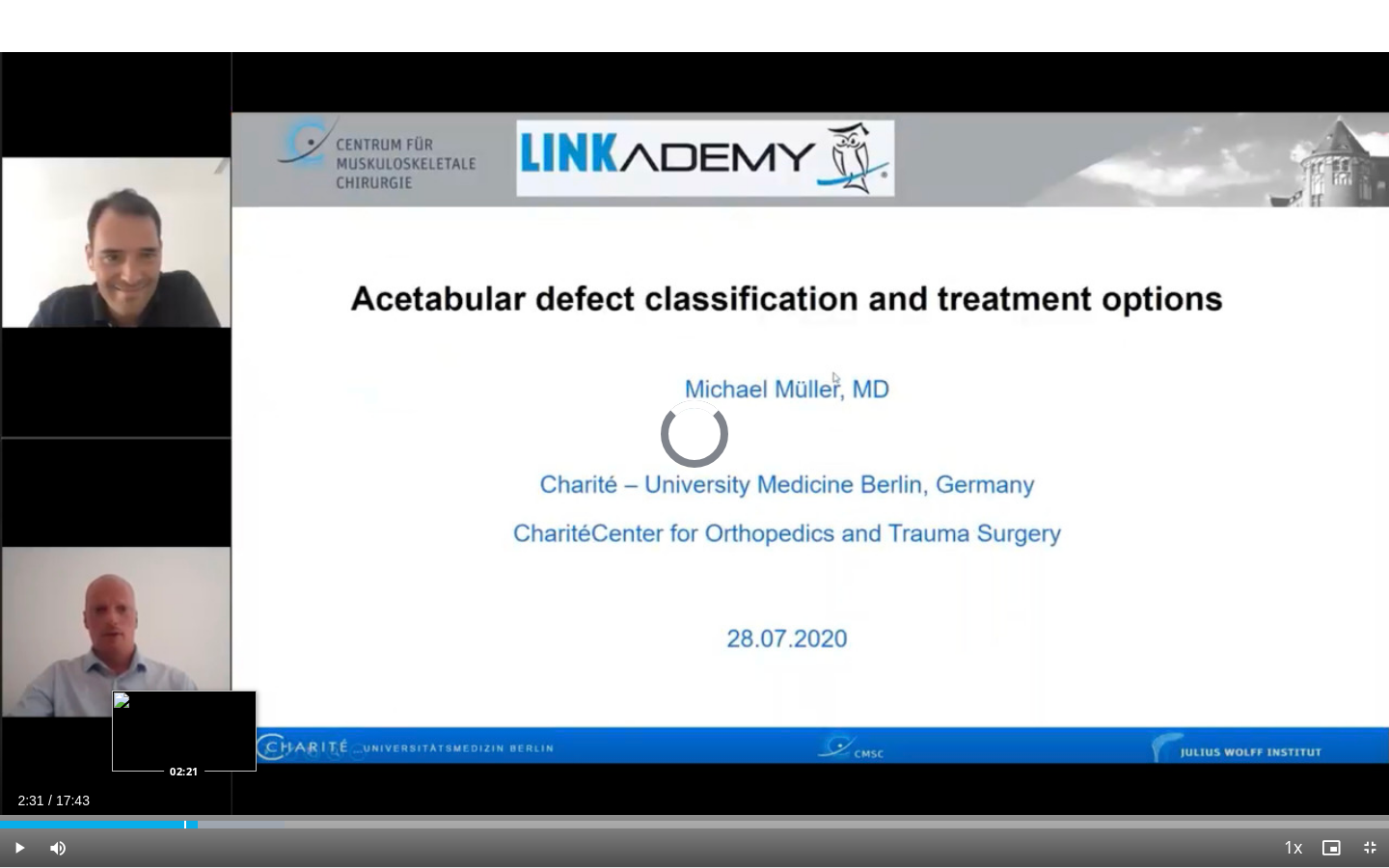 click at bounding box center (185, 825) 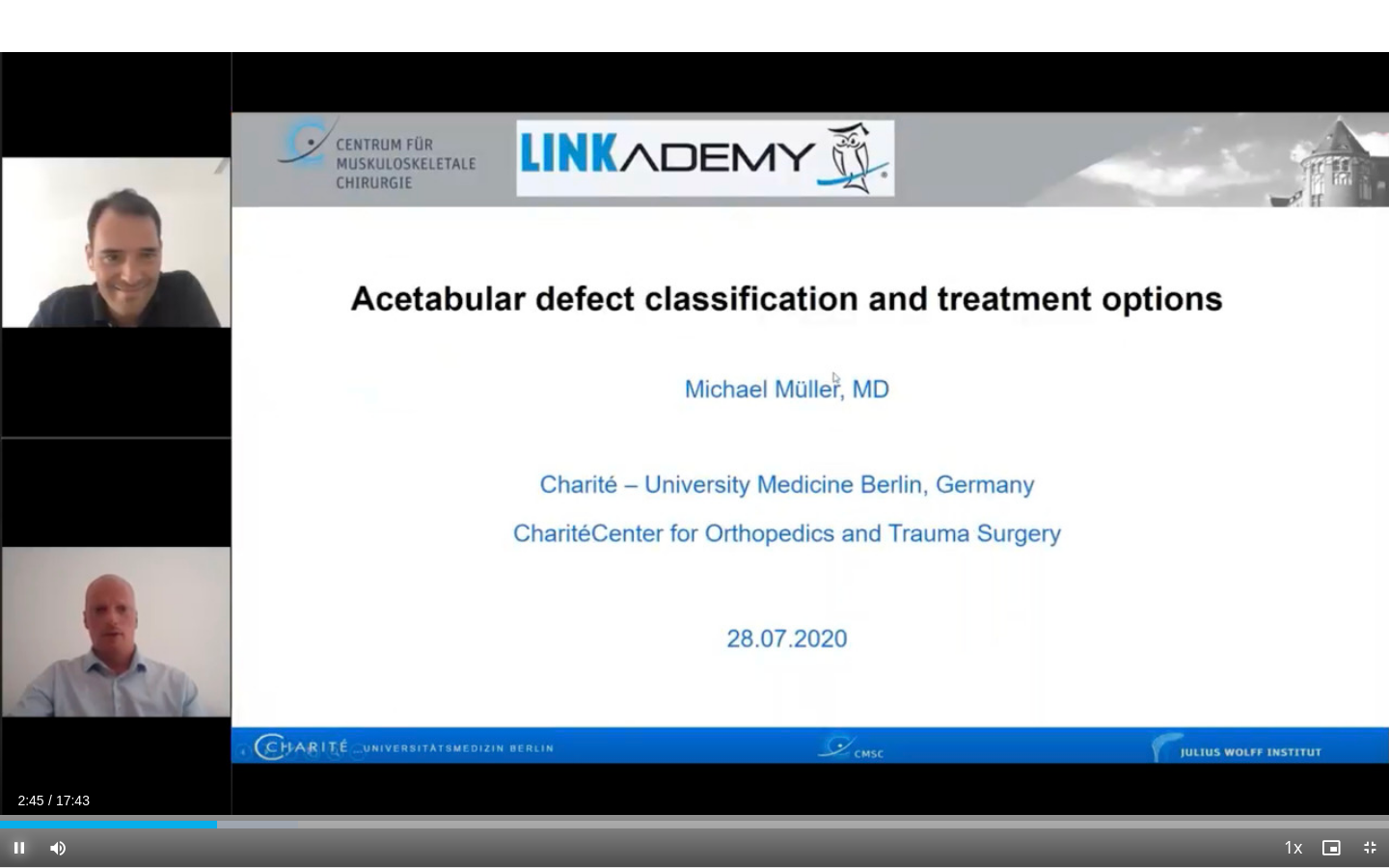 click at bounding box center [19, 848] 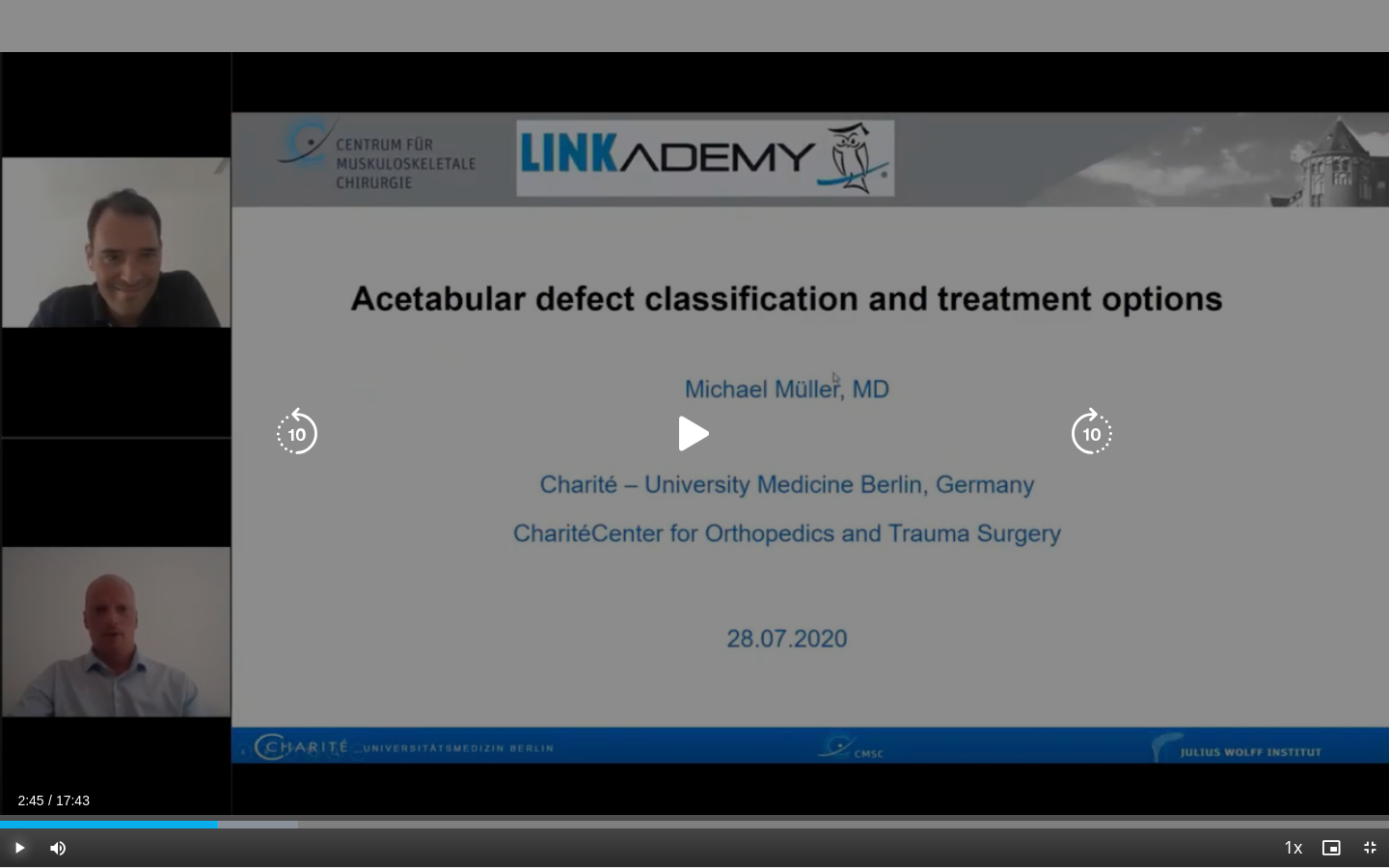 type 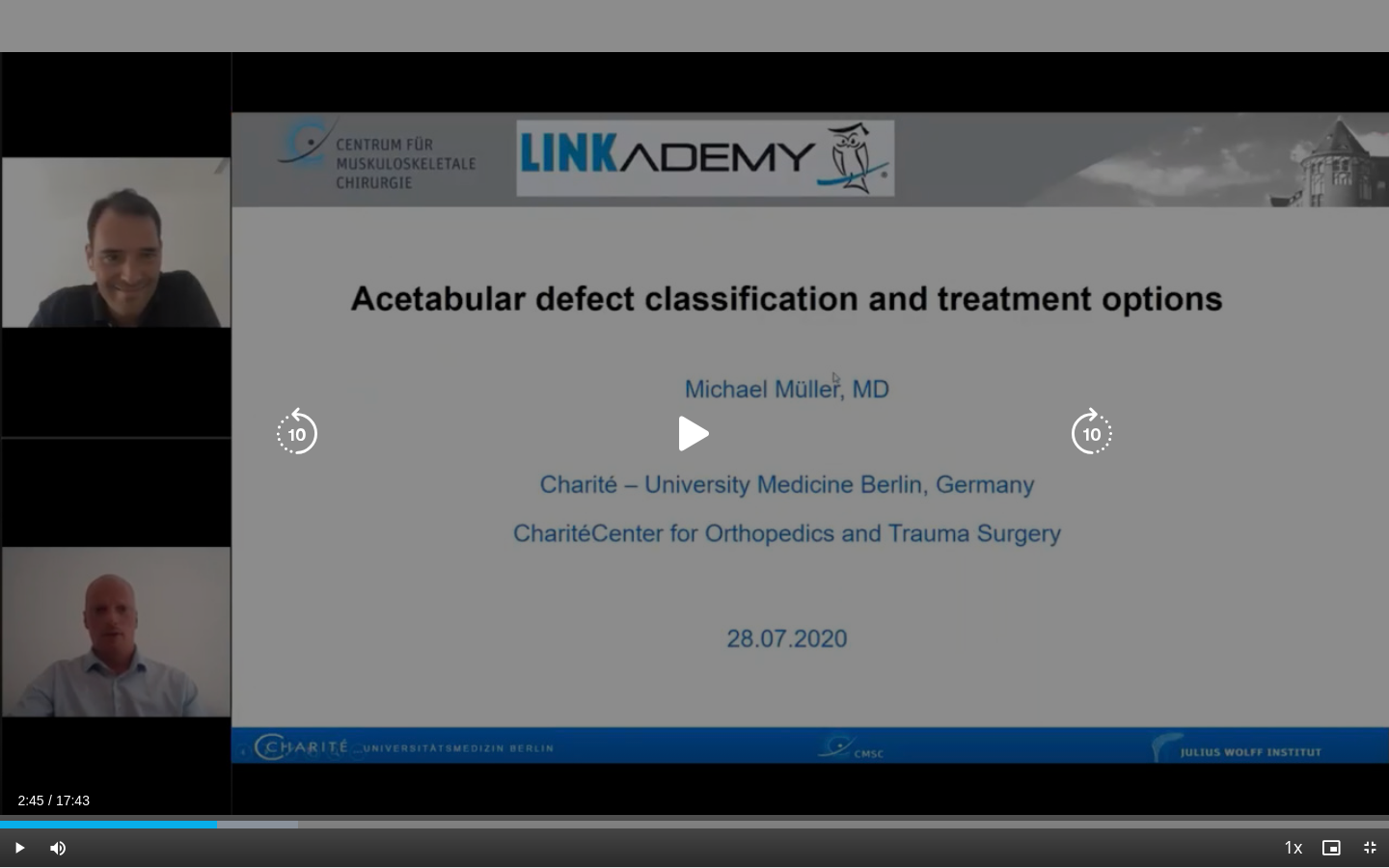 click at bounding box center [694, 434] 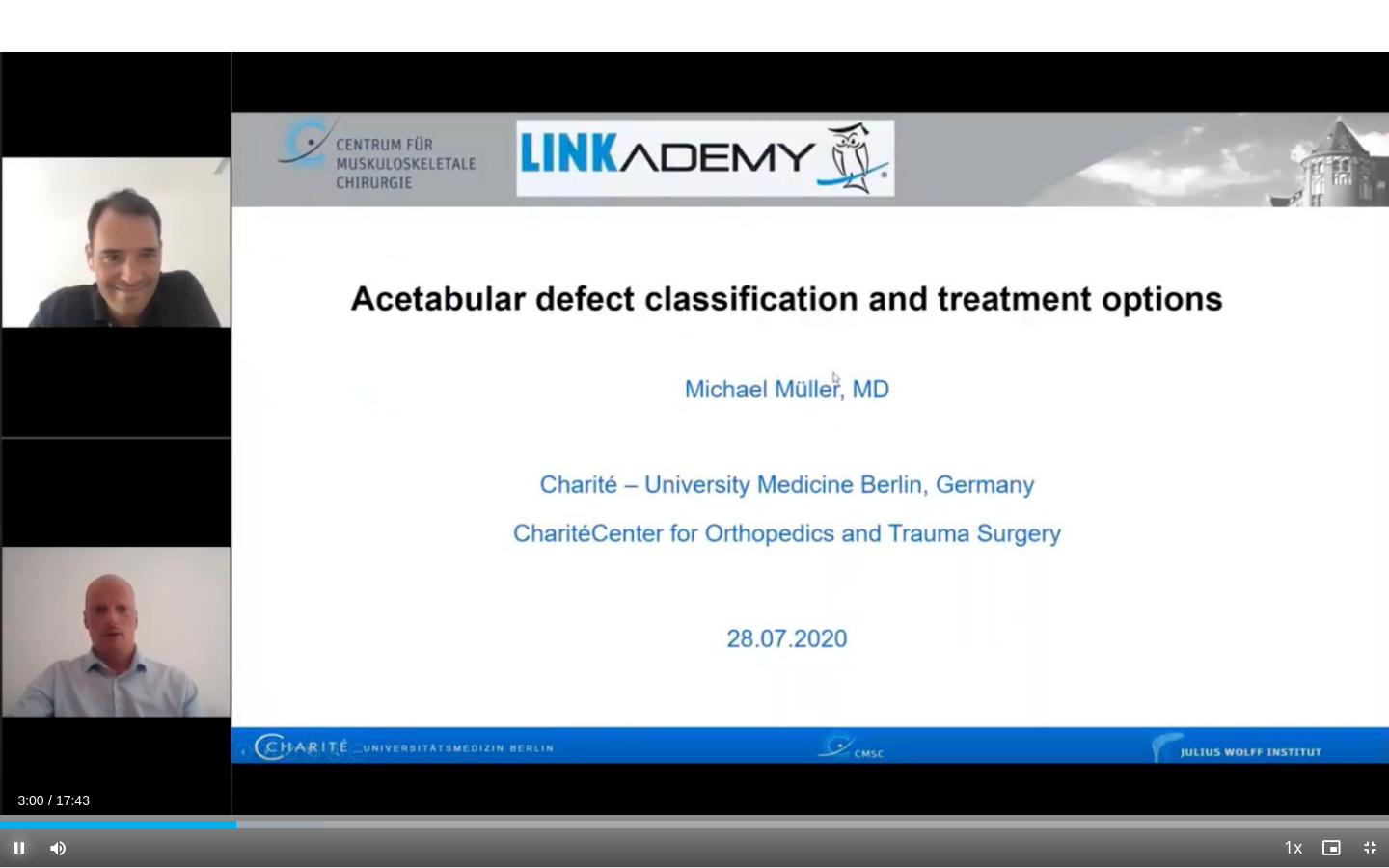 click at bounding box center [19, 848] 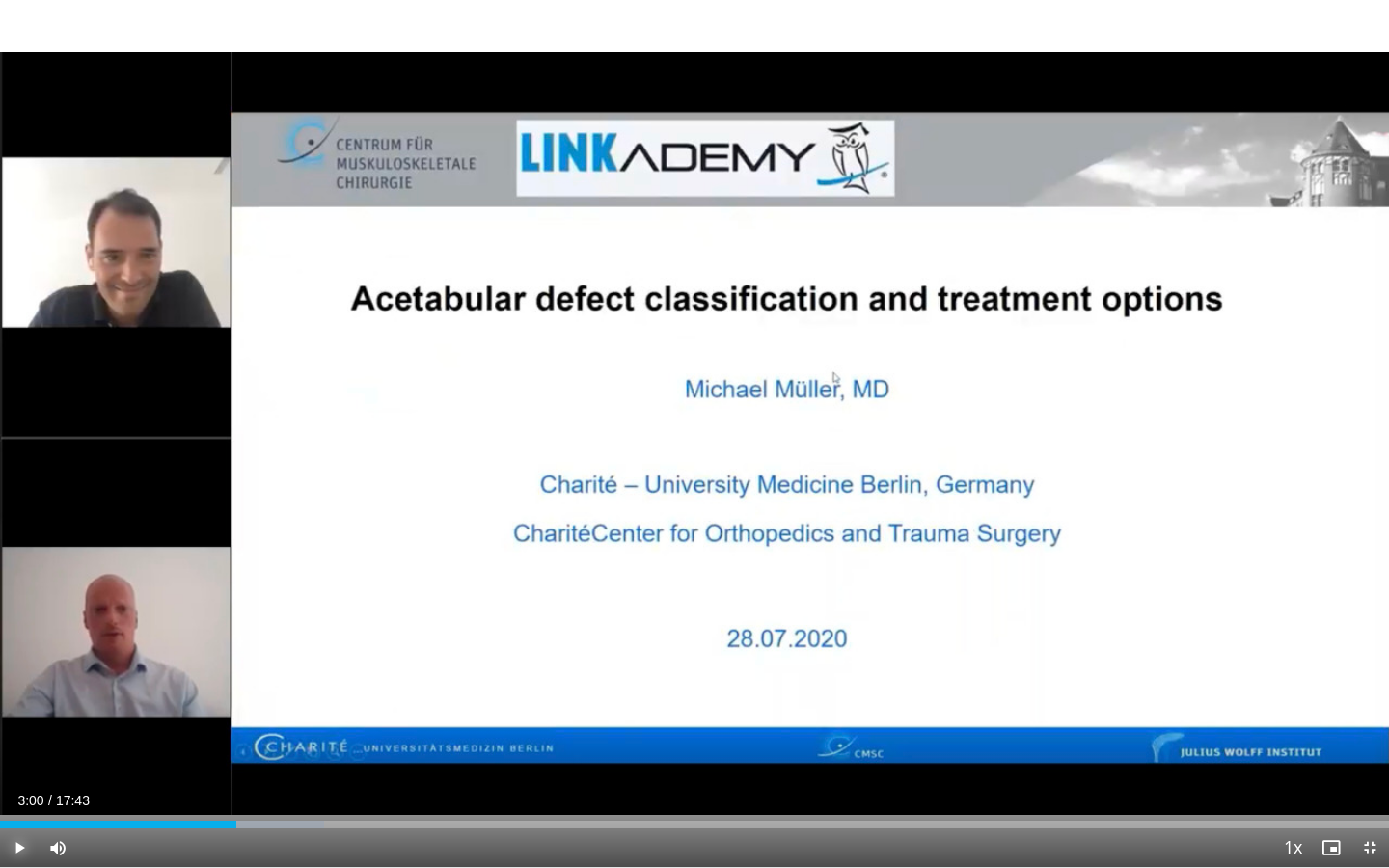 click at bounding box center [19, 848] 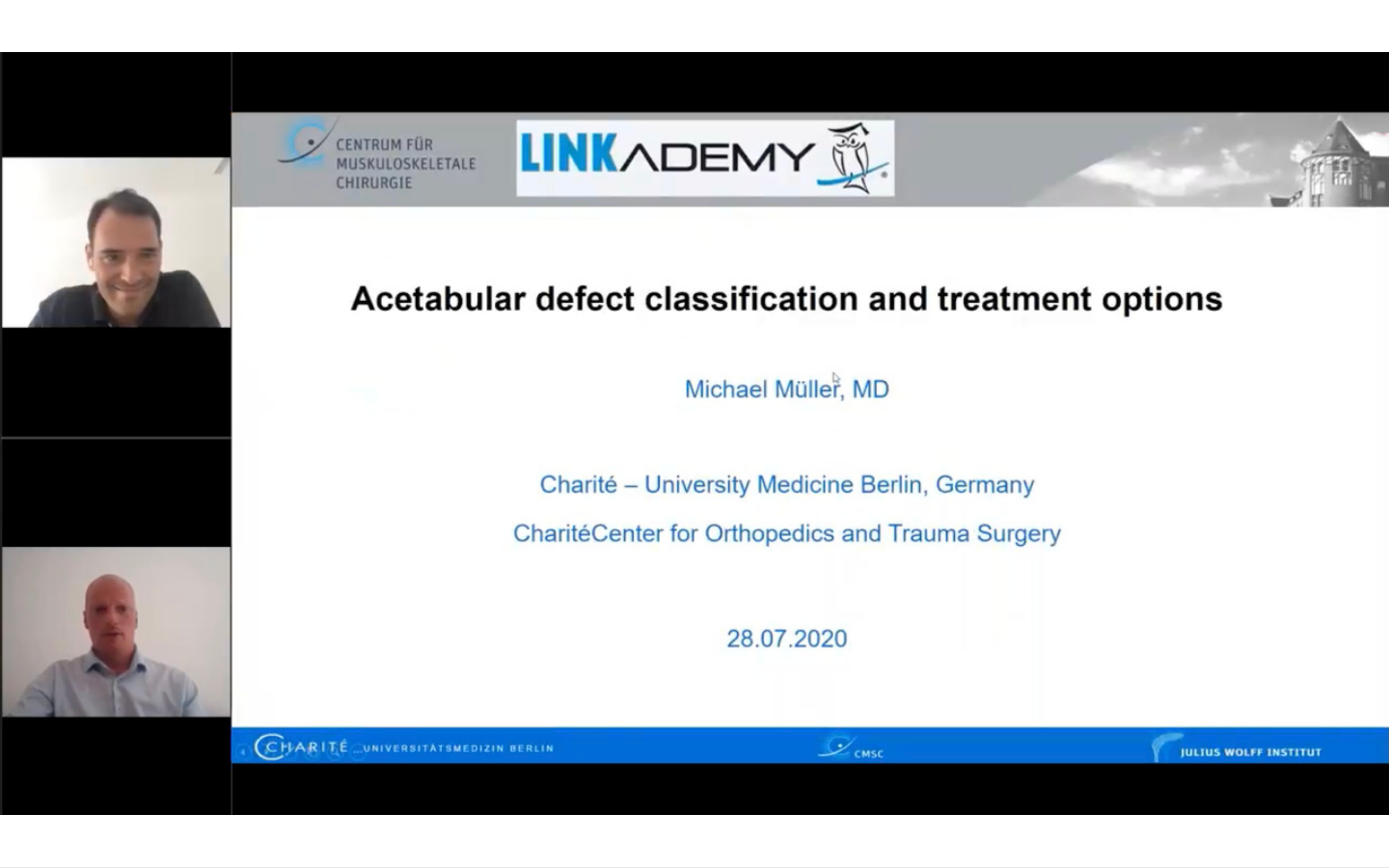 click on "10 seconds
Tap to unmute" at bounding box center (694, 433) 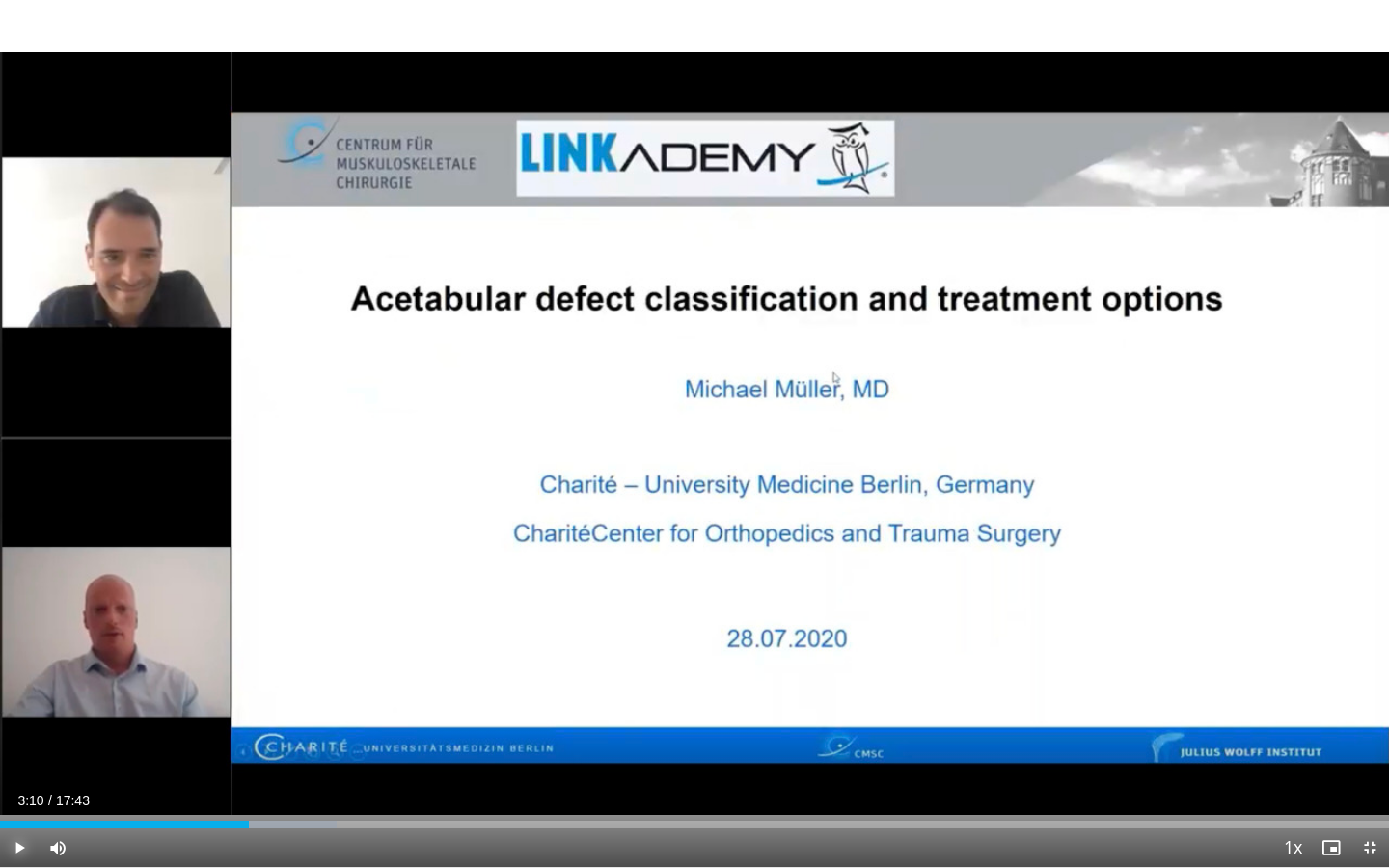 click at bounding box center (19, 848) 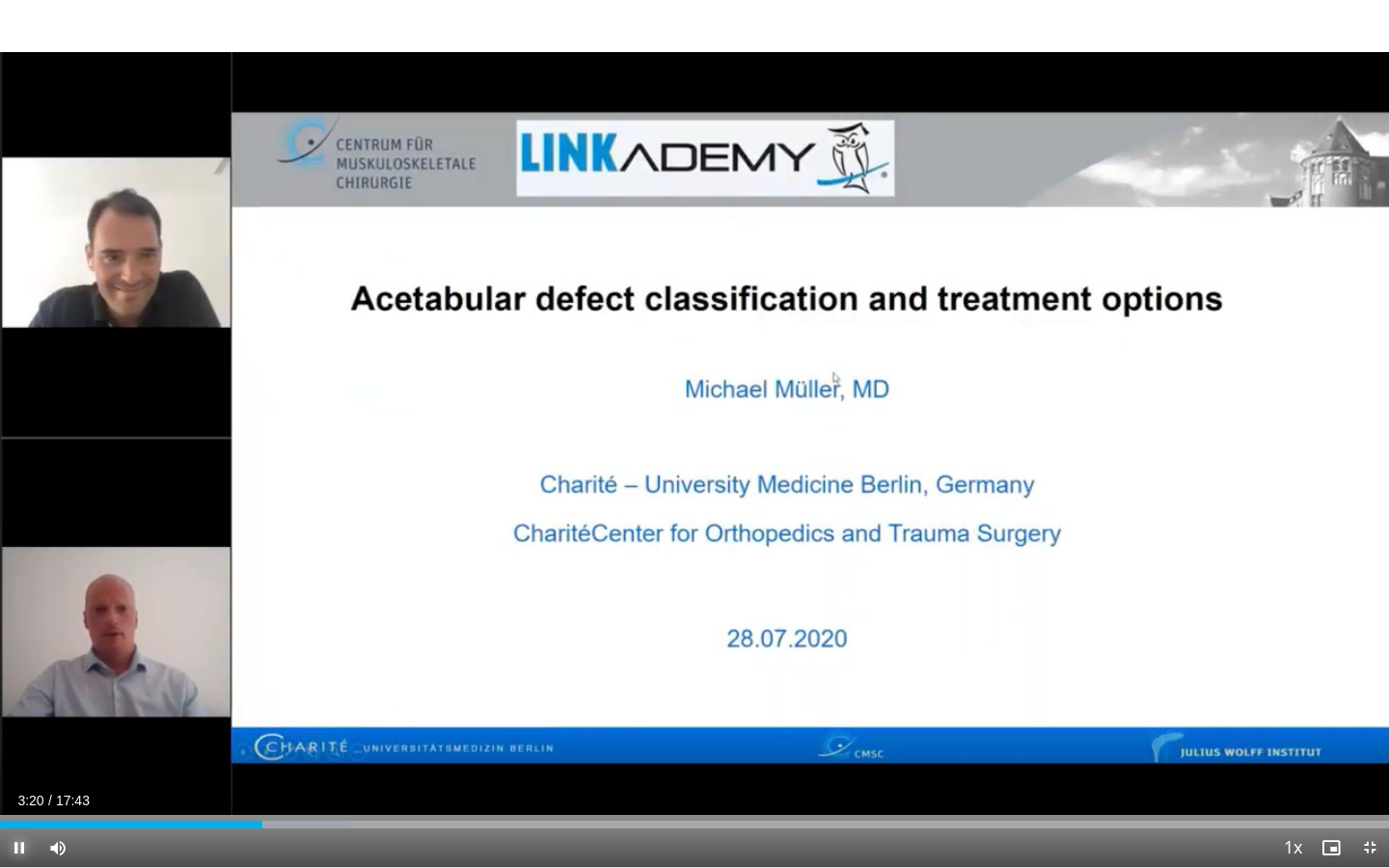click at bounding box center [19, 848] 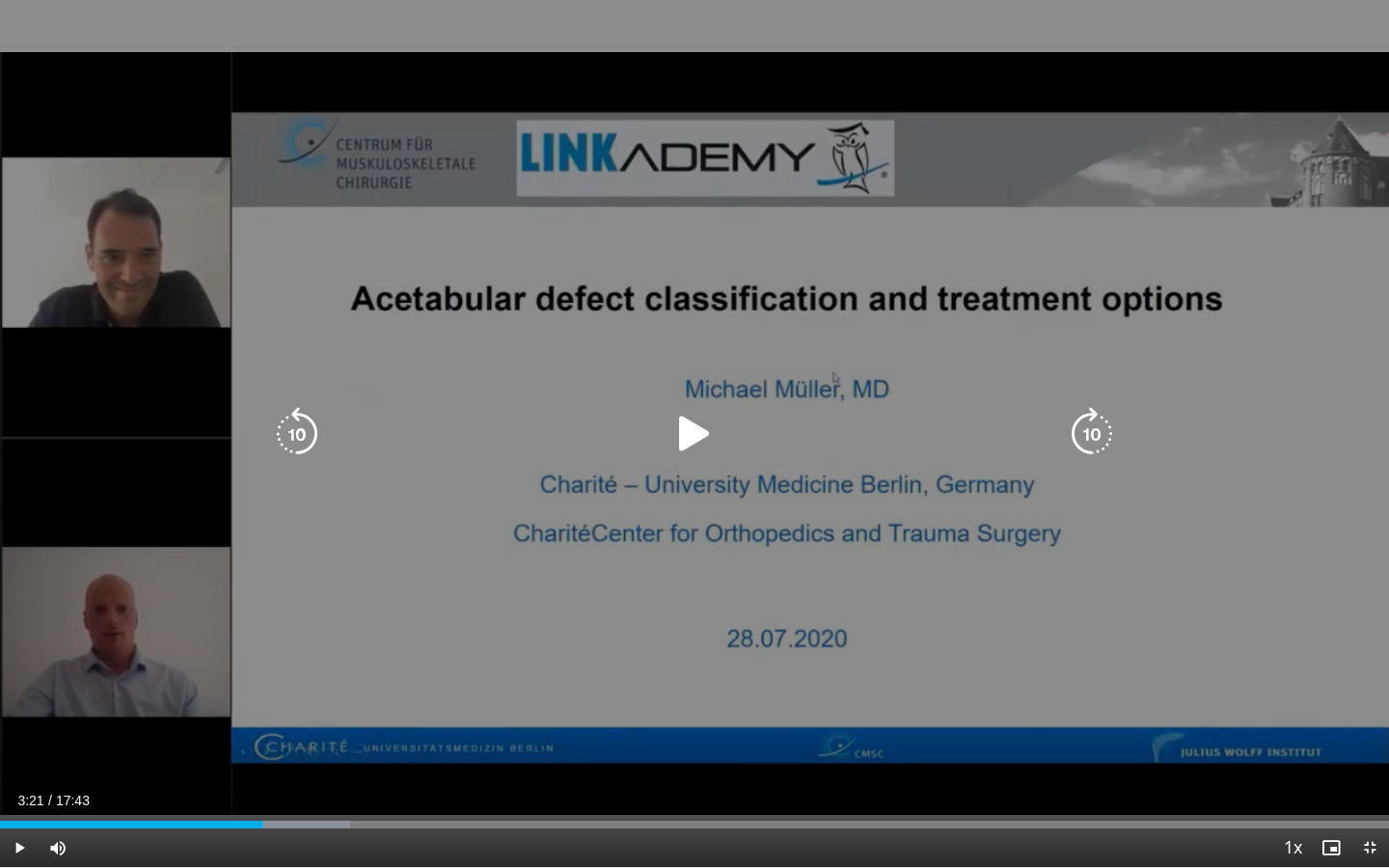 click at bounding box center (694, 434) 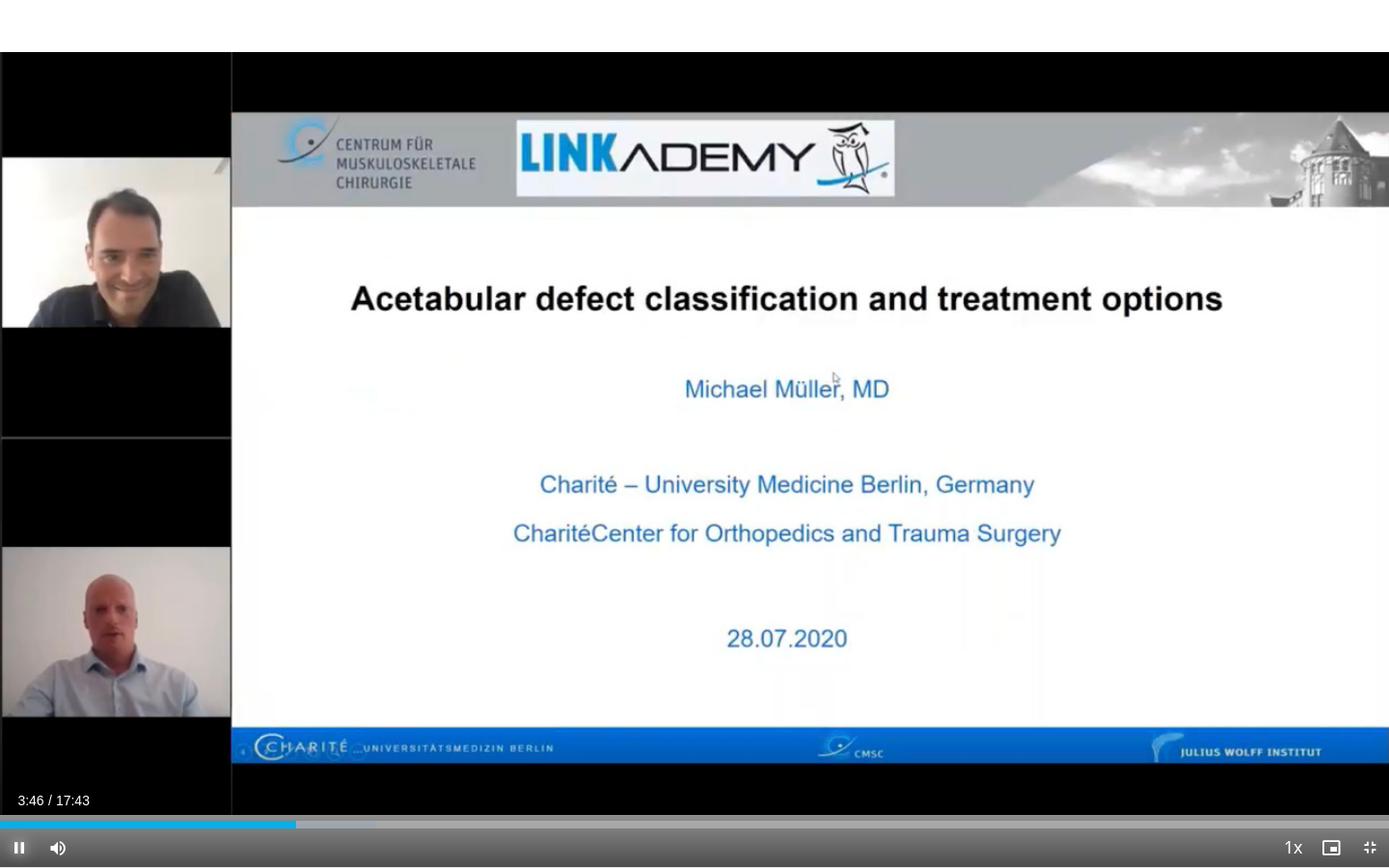 click at bounding box center (19, 848) 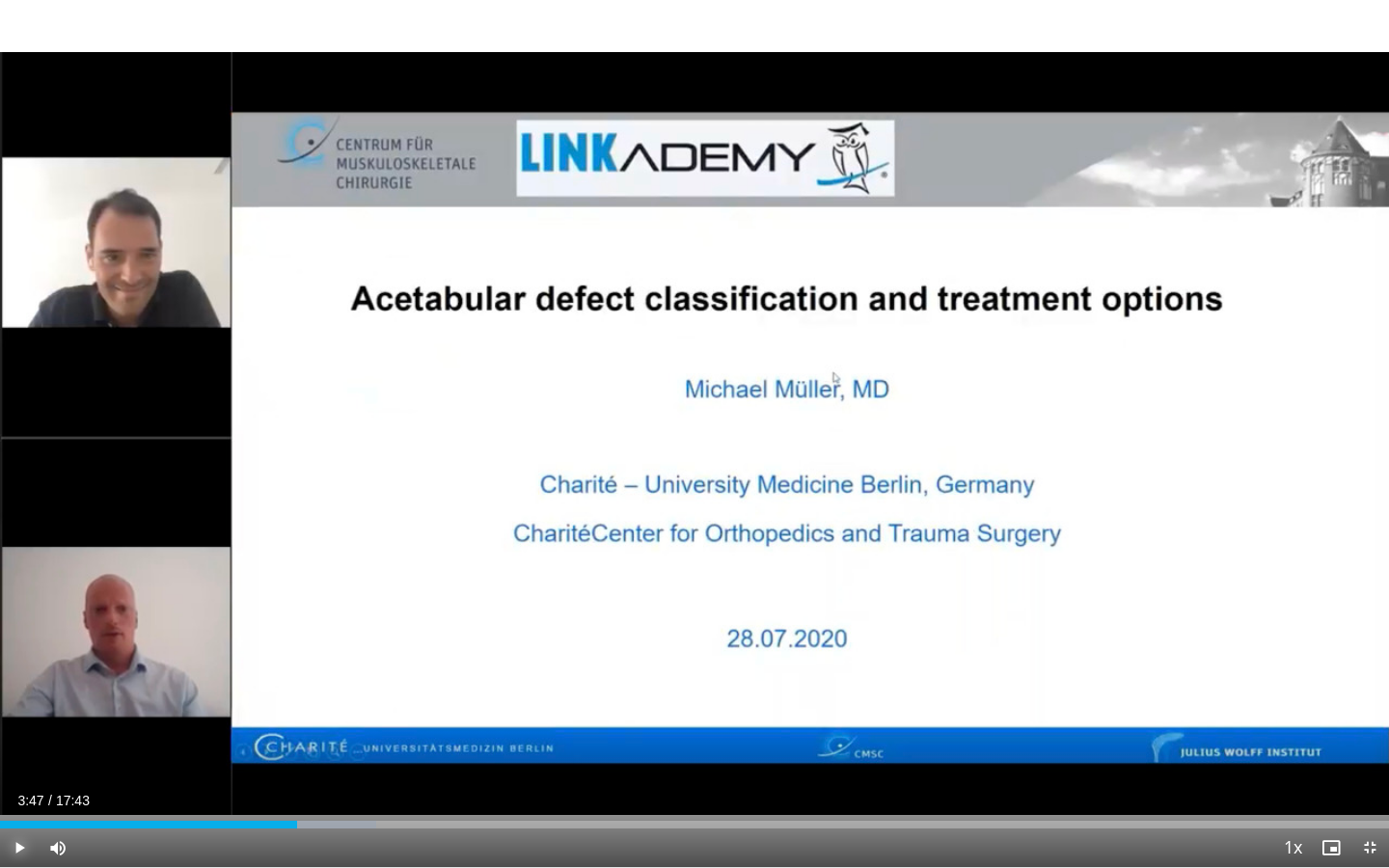 click at bounding box center [19, 848] 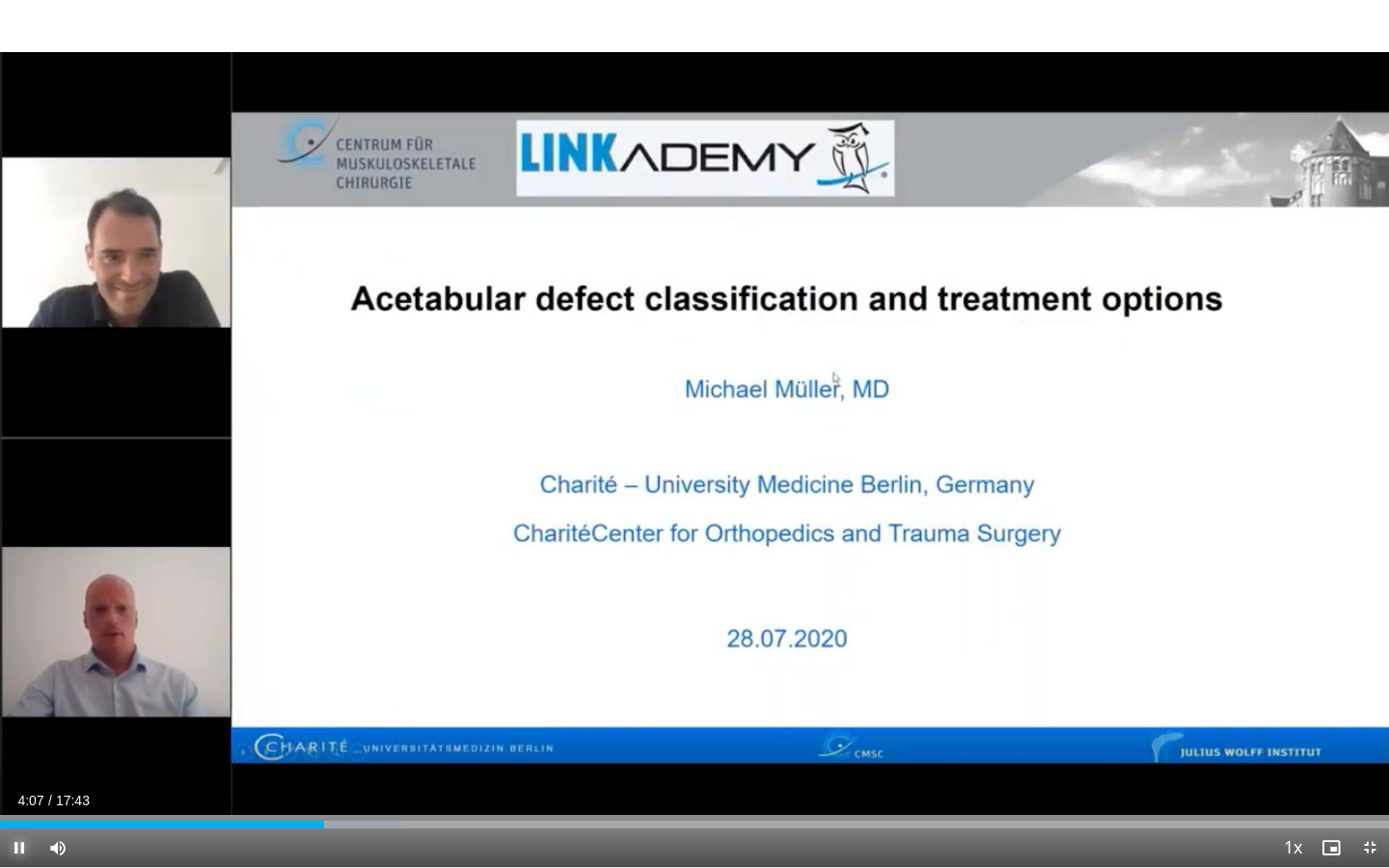 click at bounding box center (19, 848) 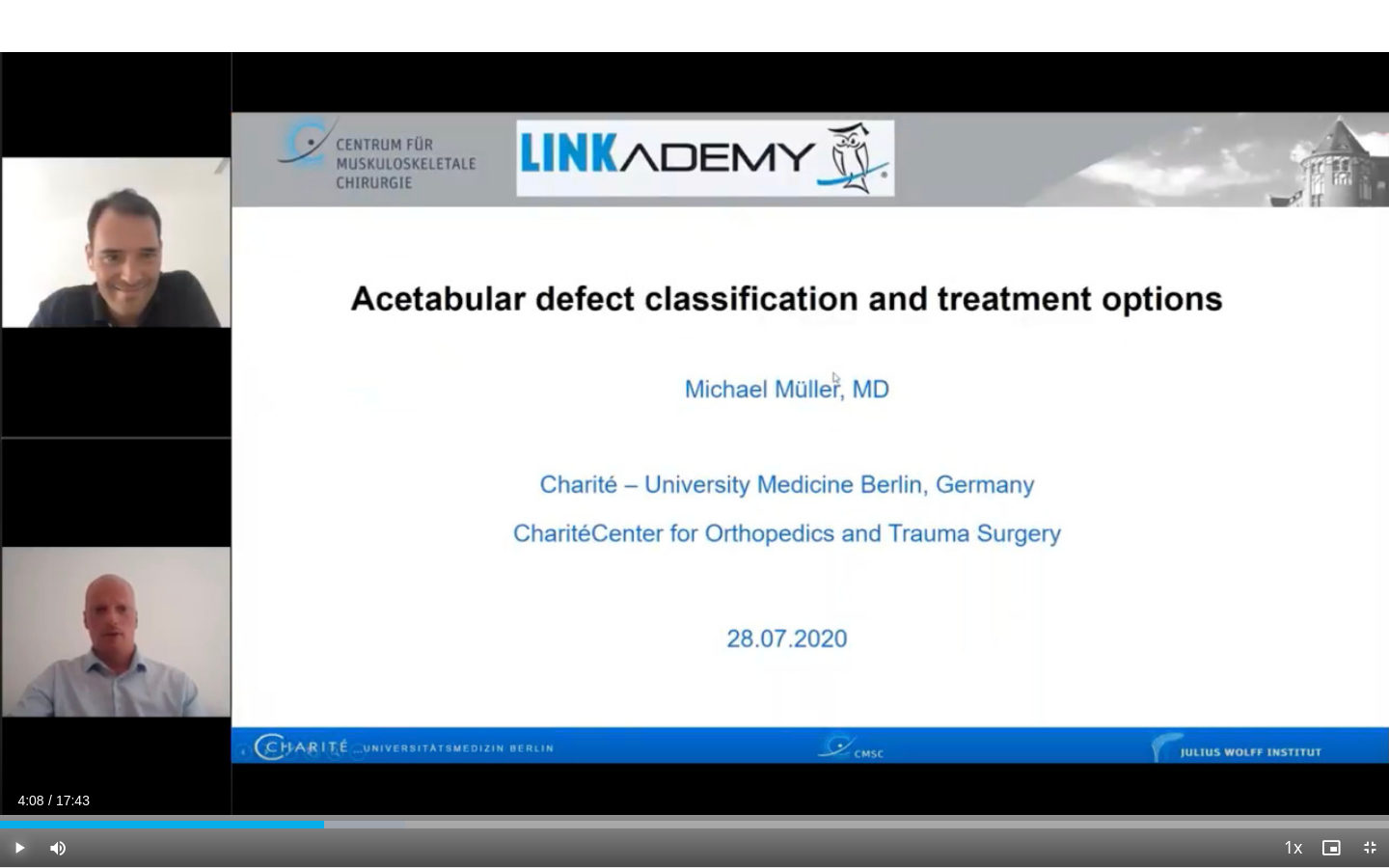 click at bounding box center [19, 848] 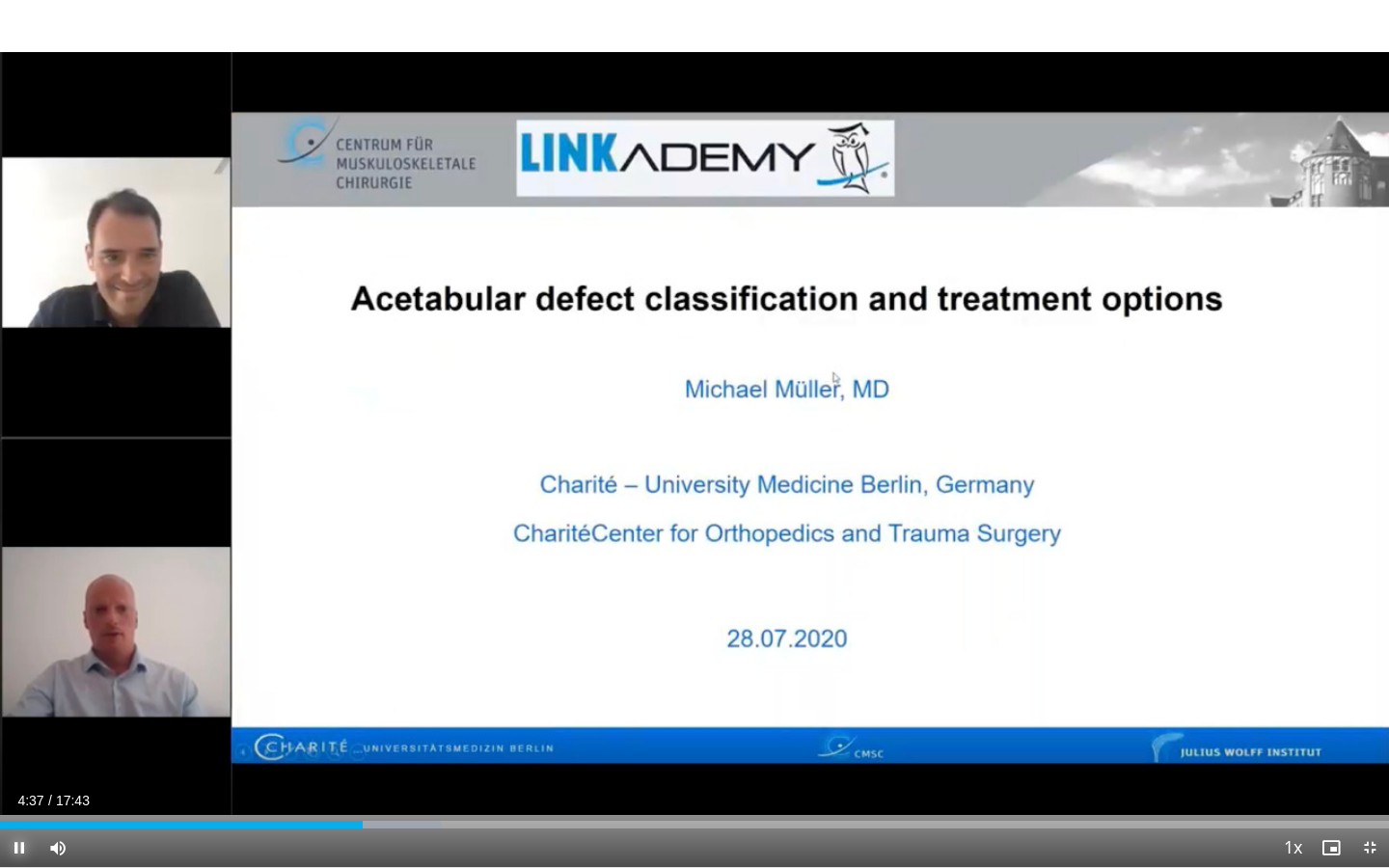 click at bounding box center (19, 848) 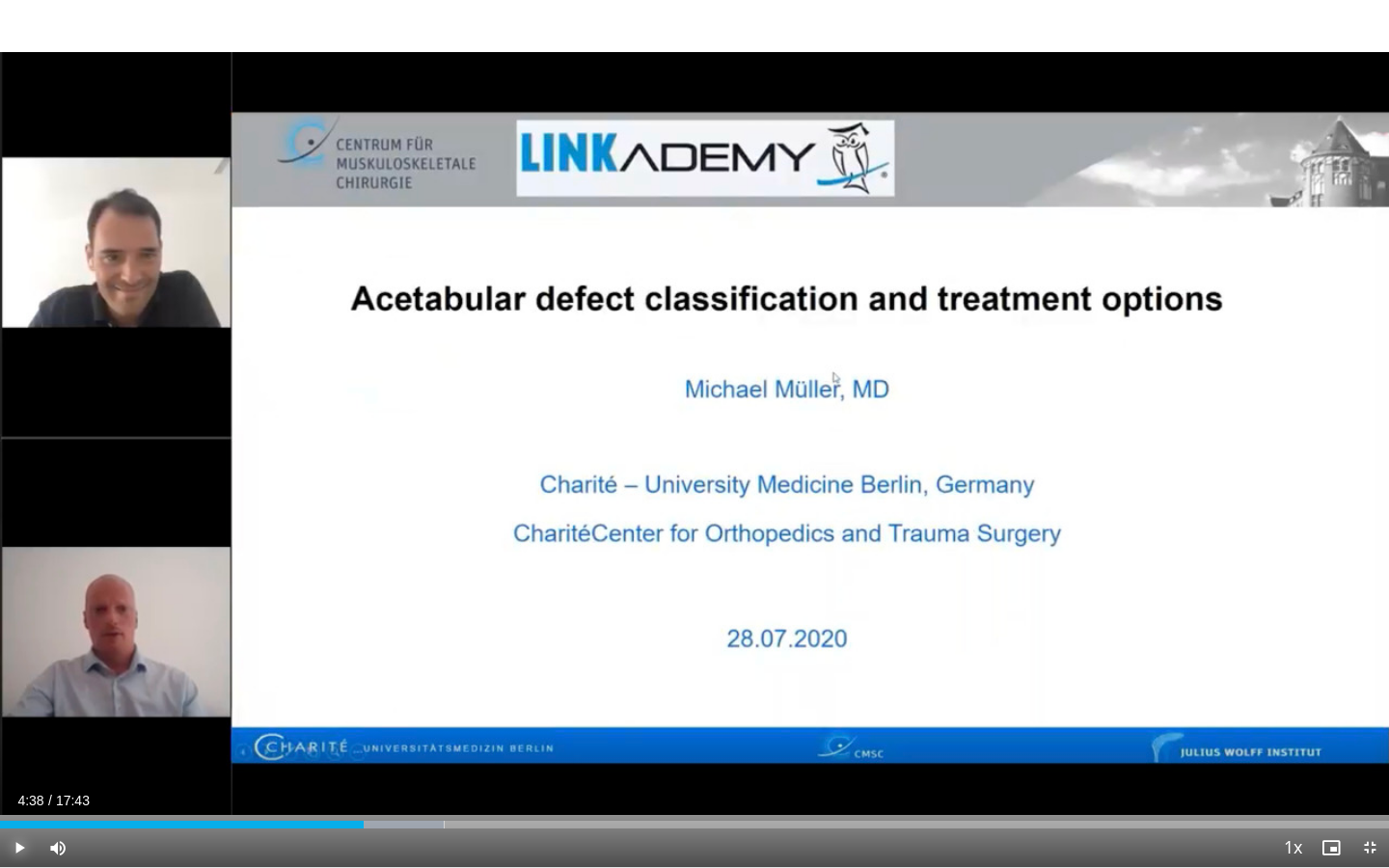 click at bounding box center [19, 848] 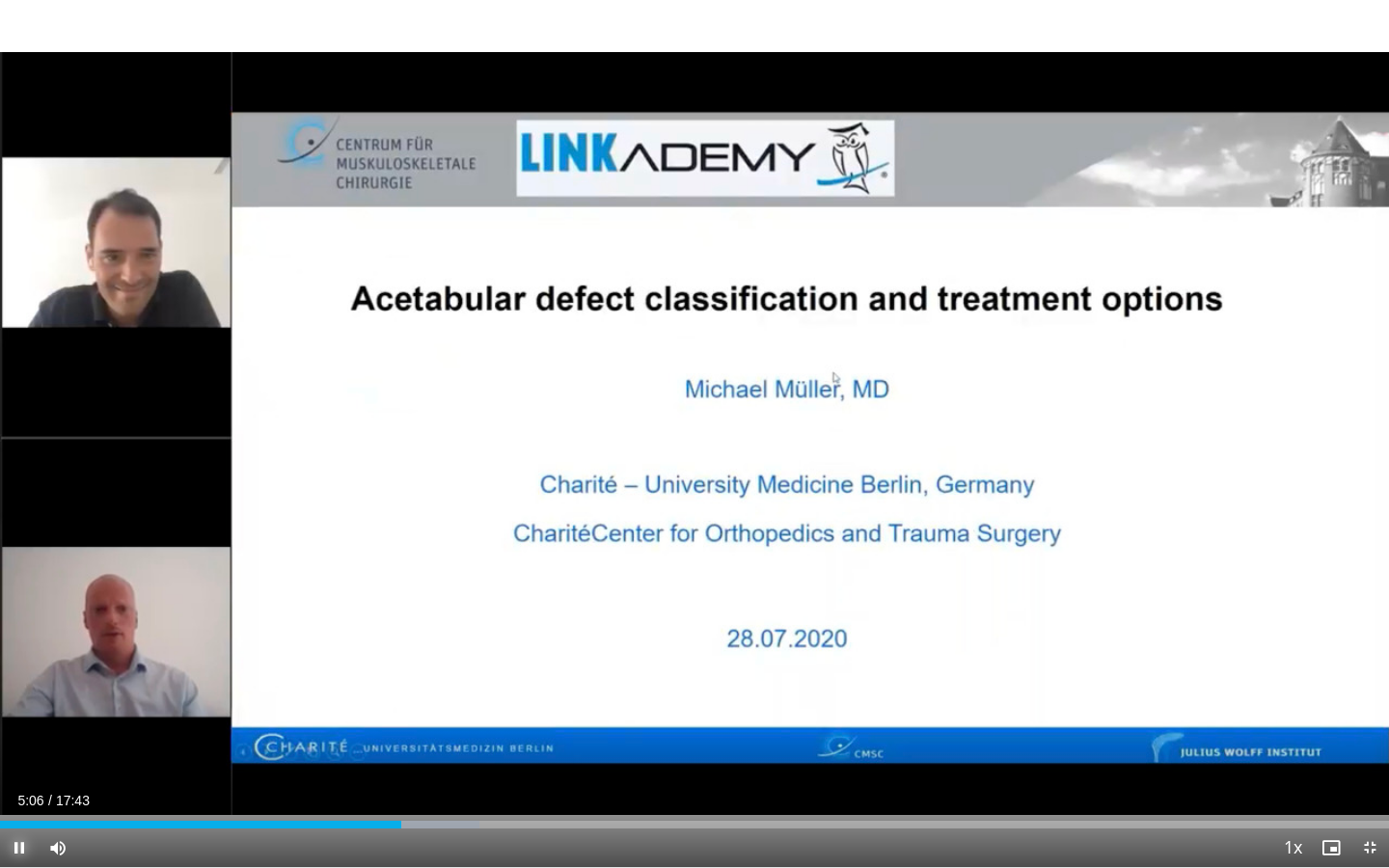 click at bounding box center [19, 848] 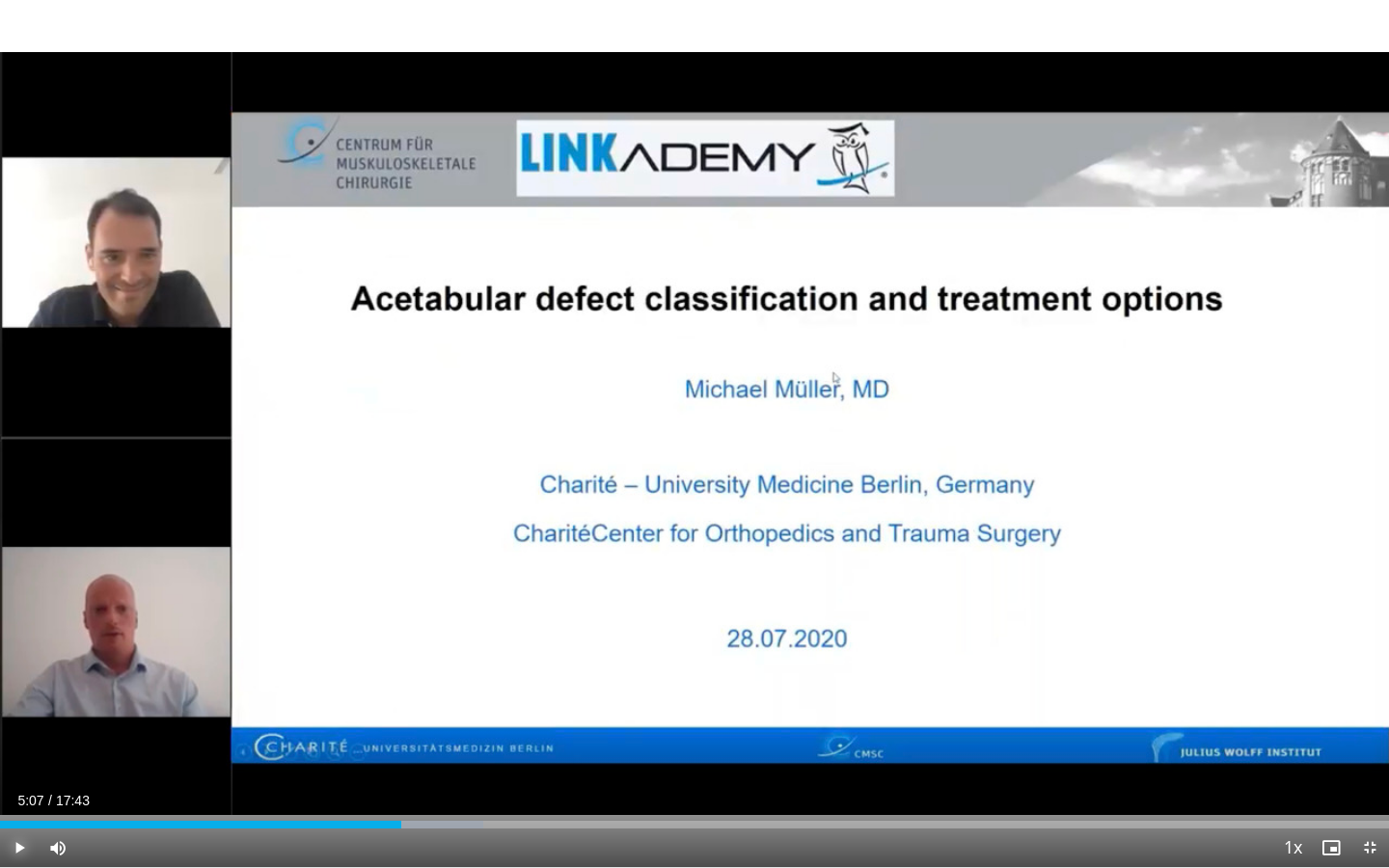 click at bounding box center [19, 848] 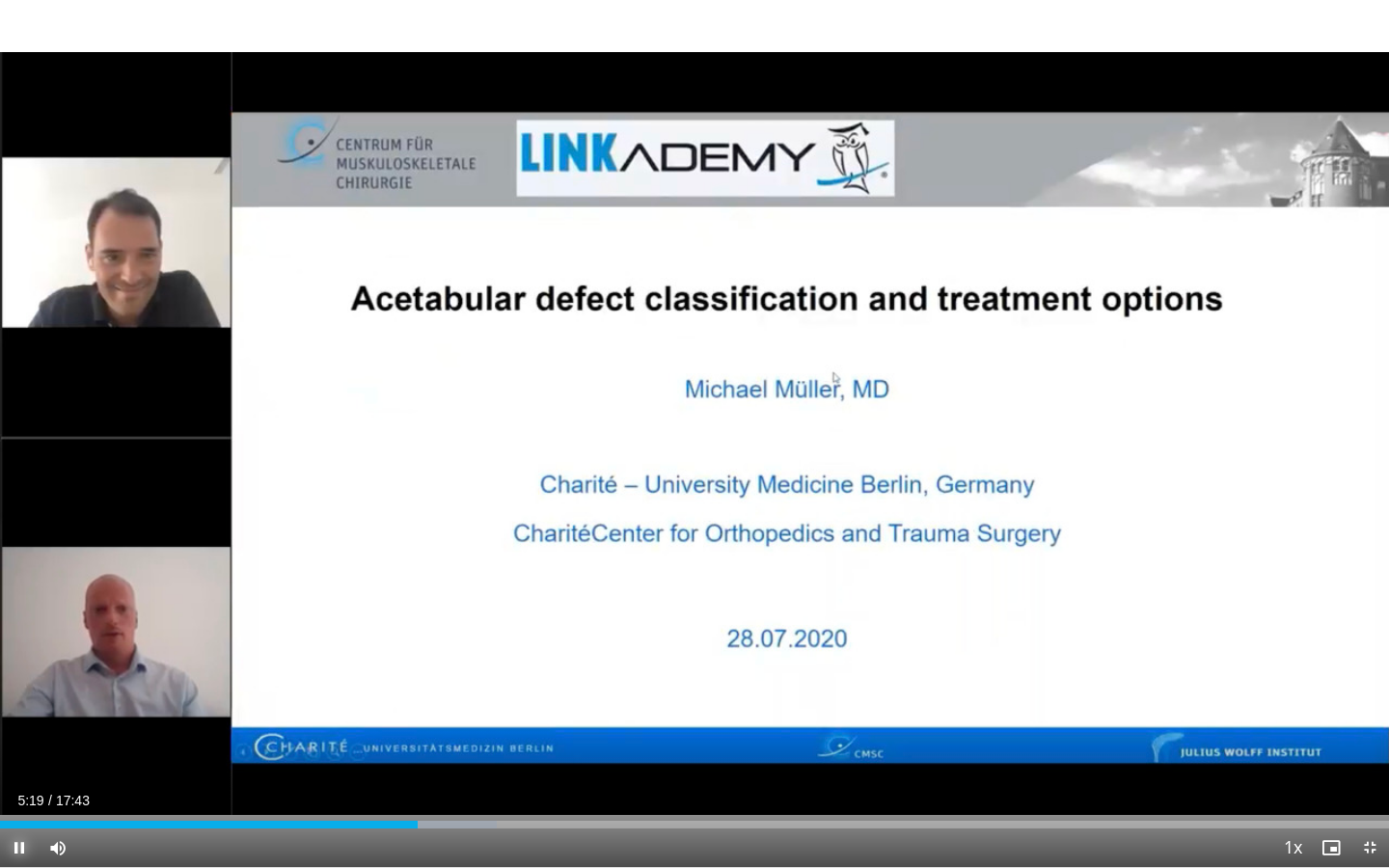click at bounding box center (19, 848) 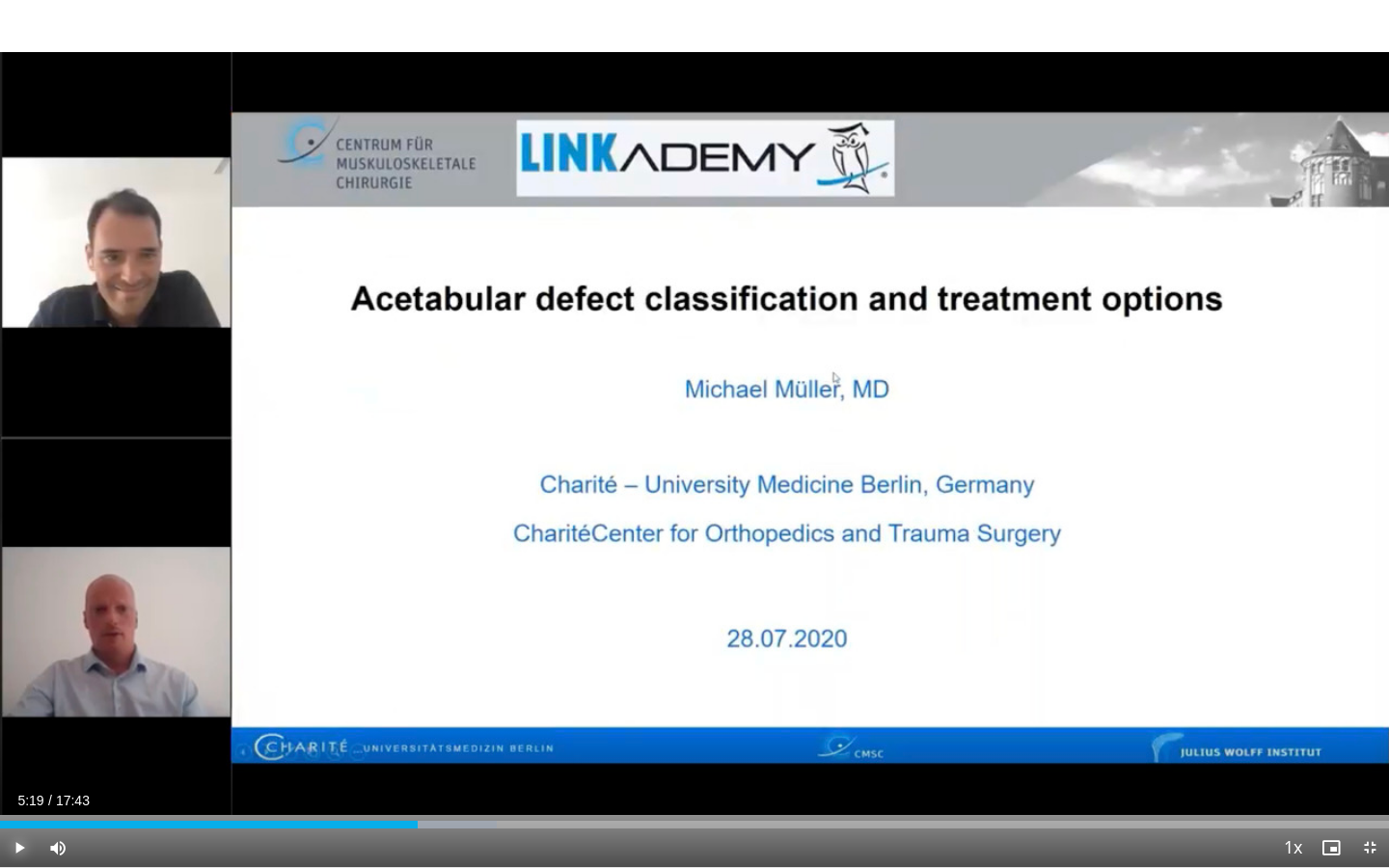 click at bounding box center [19, 848] 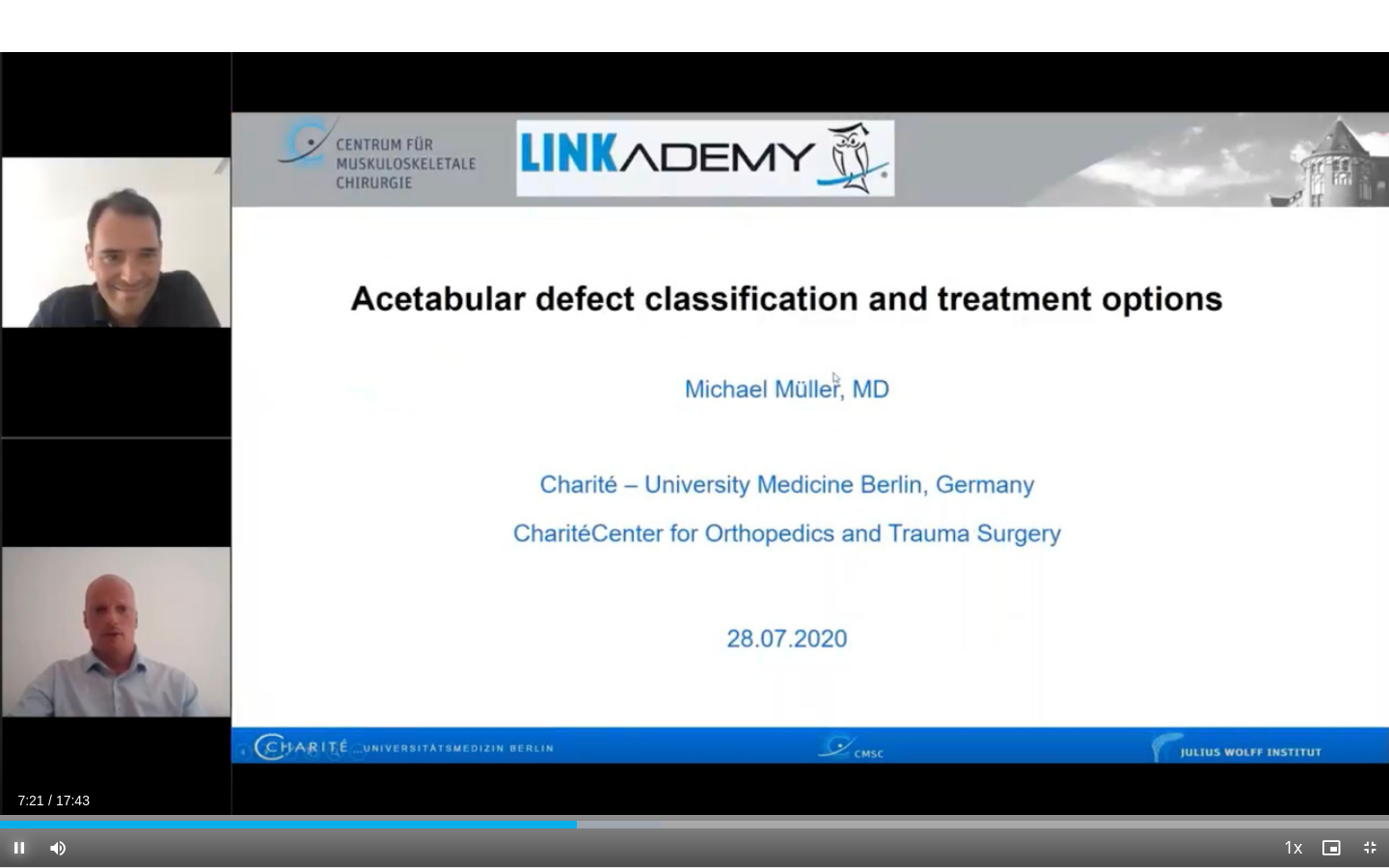 click at bounding box center [19, 848] 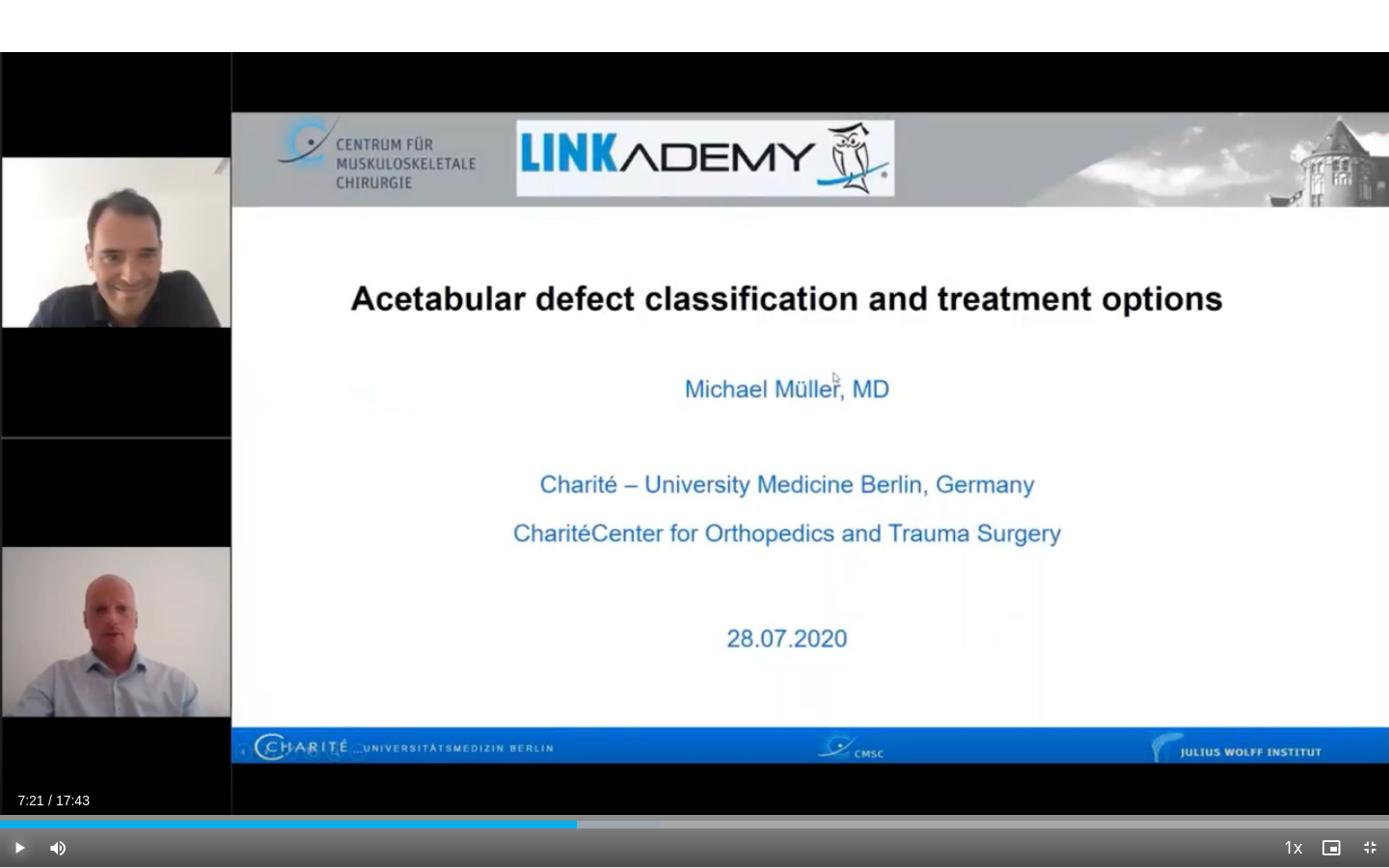 click at bounding box center (19, 848) 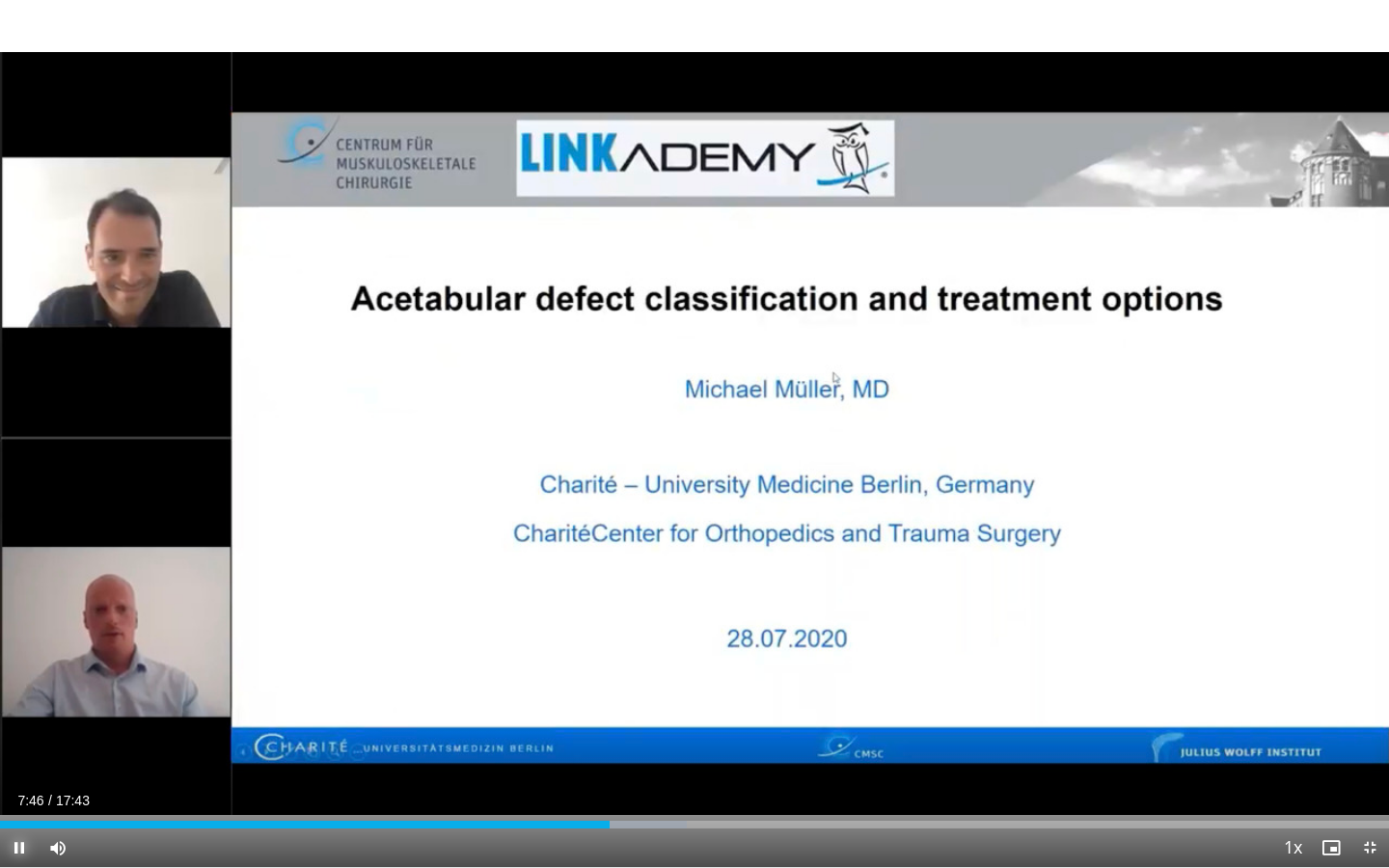 click at bounding box center (19, 848) 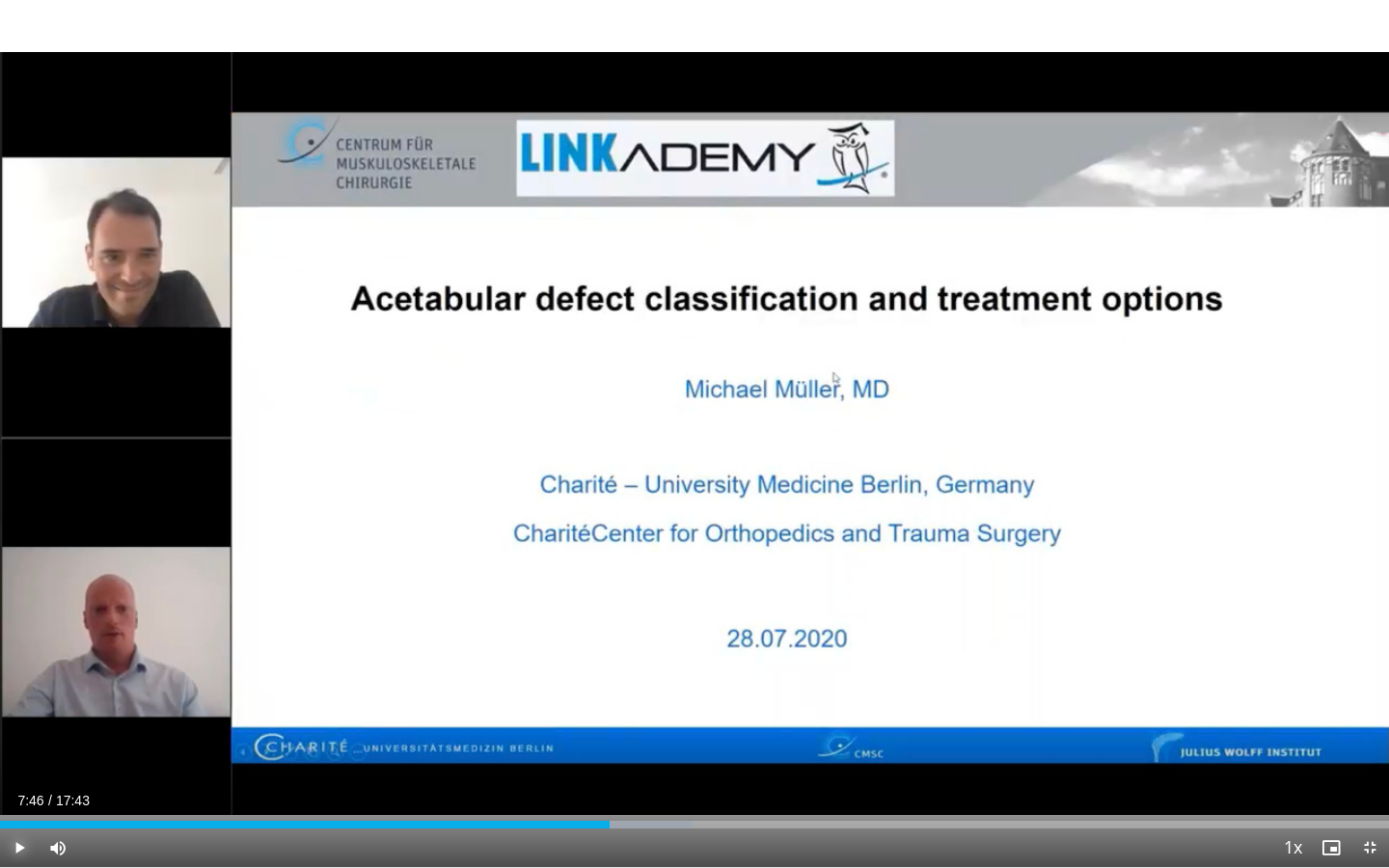 click at bounding box center [19, 848] 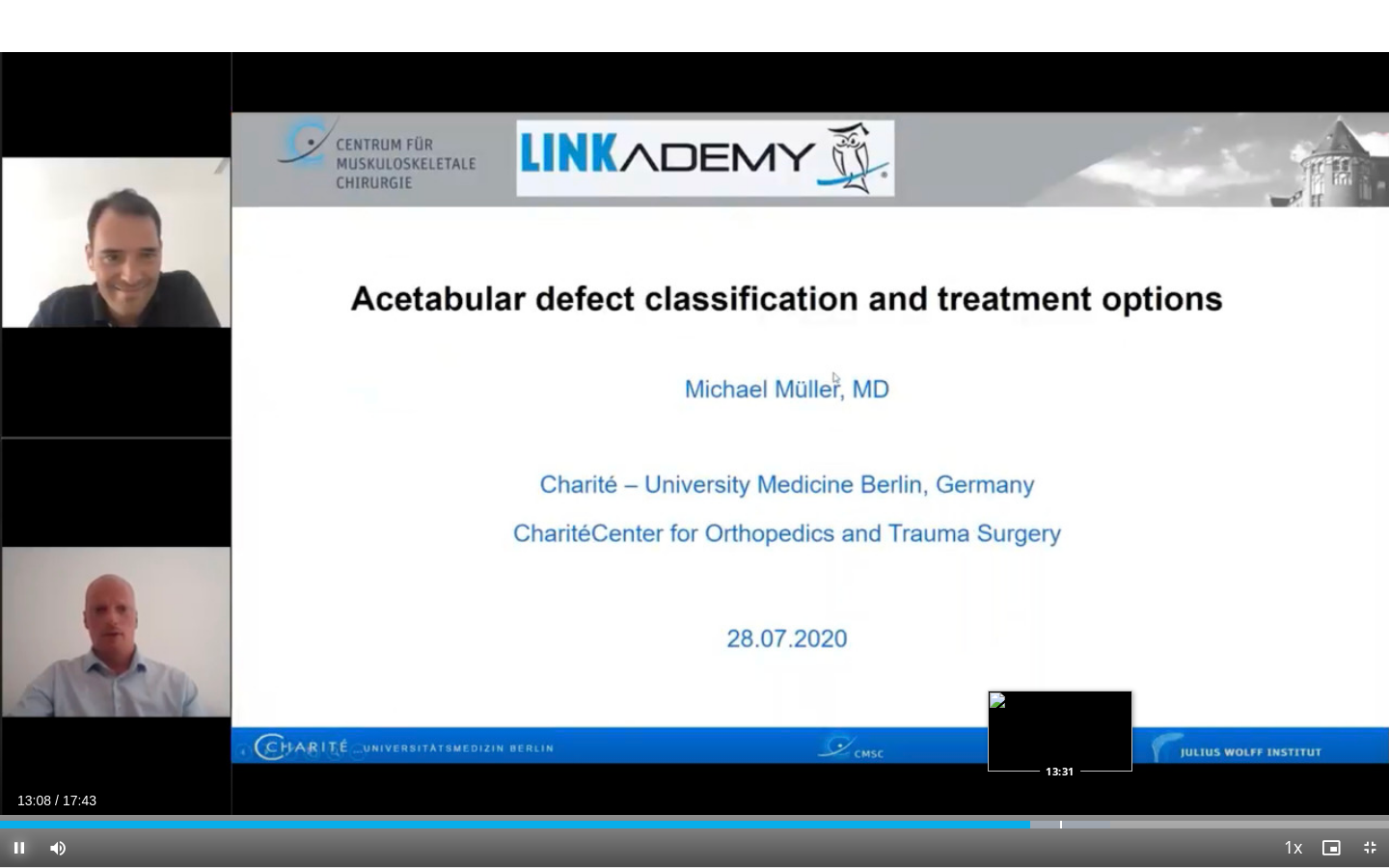 click at bounding box center [1061, 825] 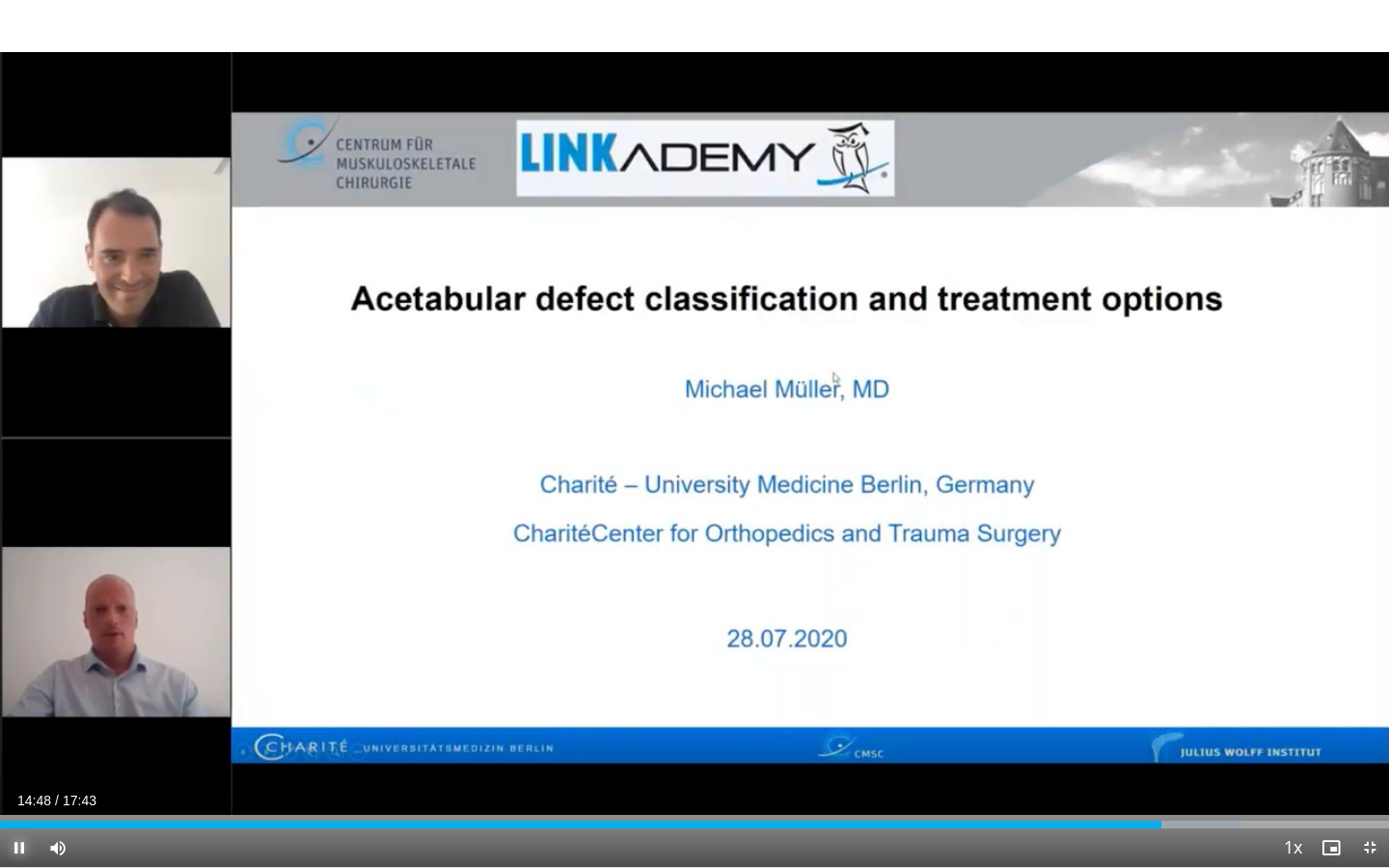 click at bounding box center [19, 848] 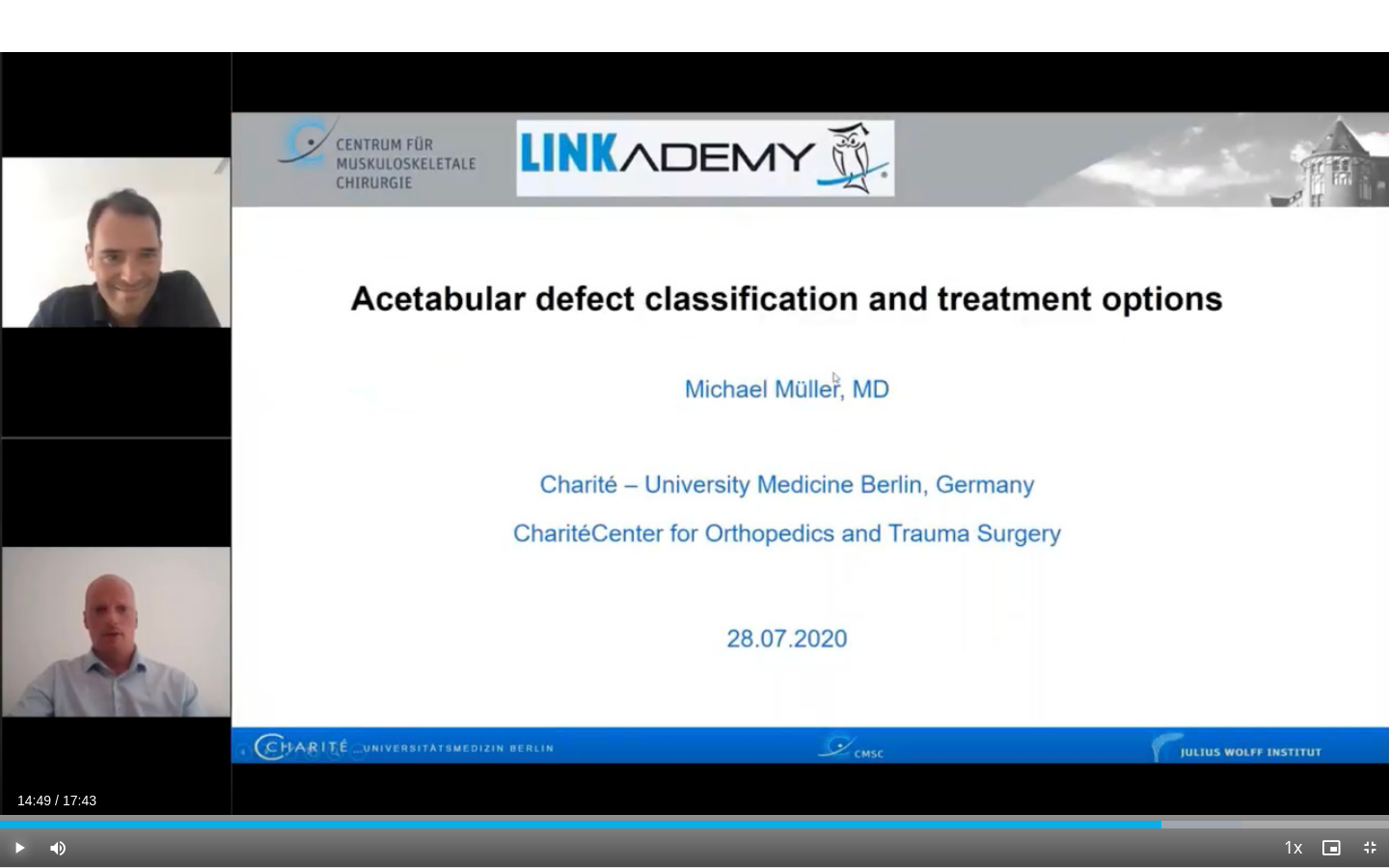 click at bounding box center (19, 848) 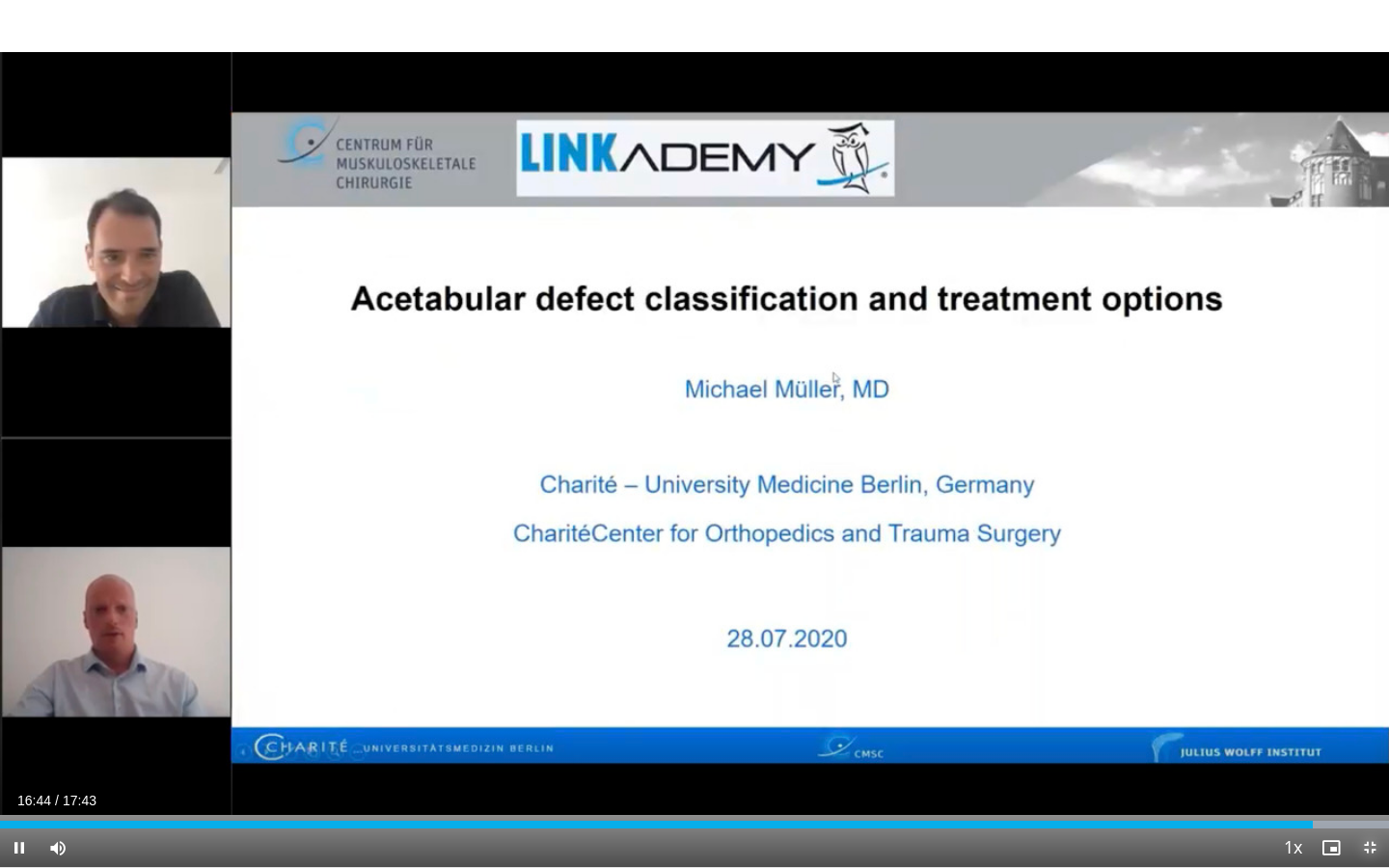 click at bounding box center (1370, 848) 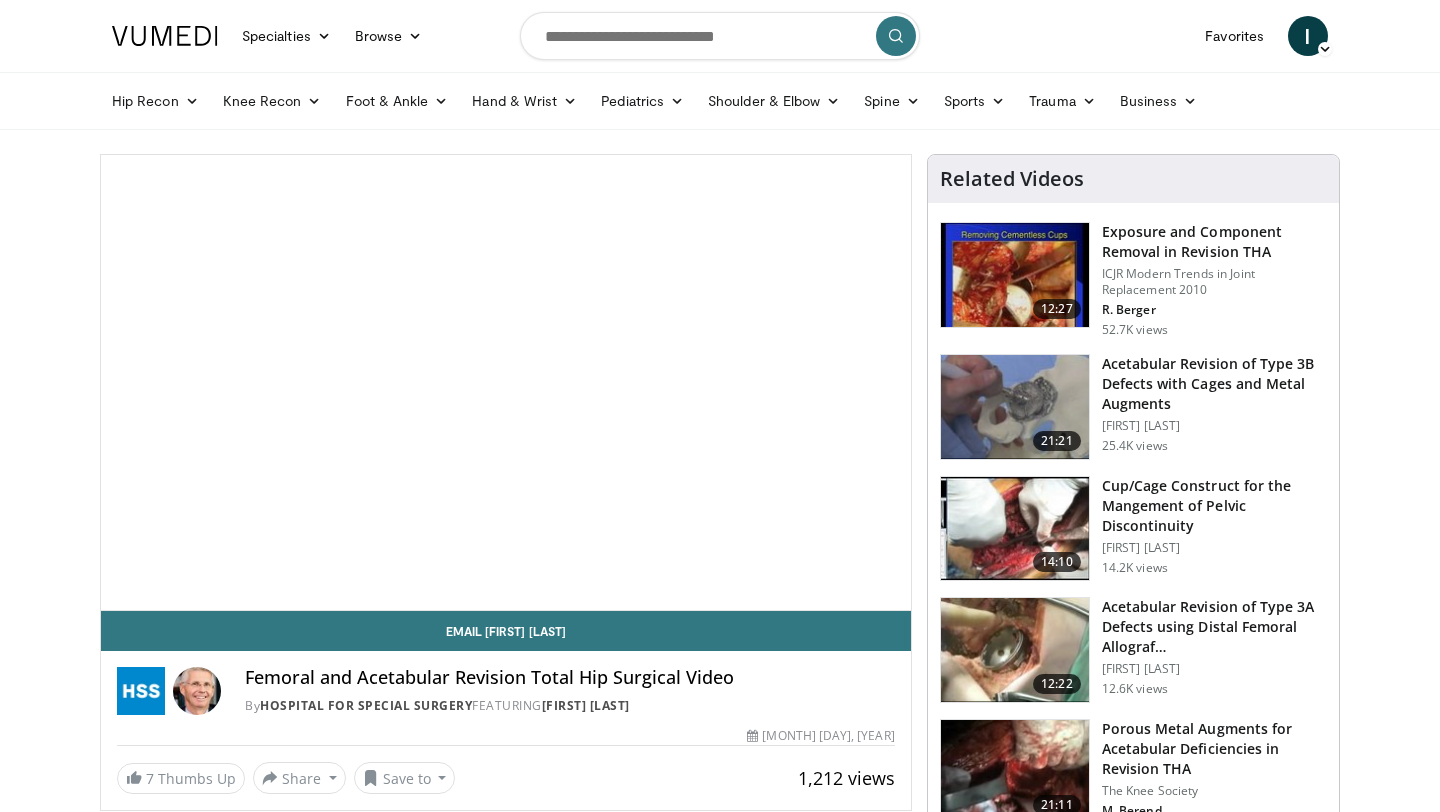 scroll, scrollTop: 2031, scrollLeft: 0, axis: vertical 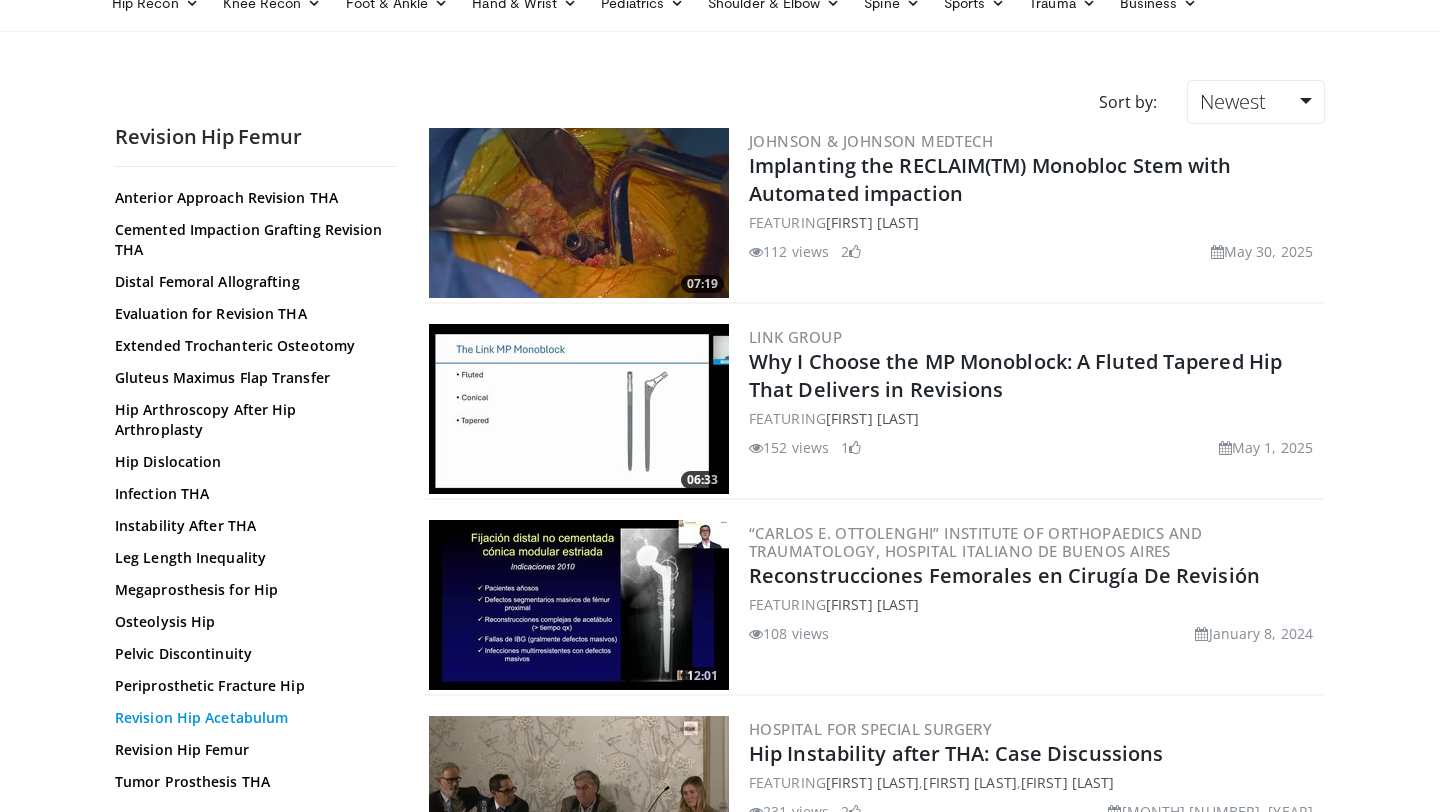 click on "Revision Hip Acetabulum" at bounding box center [250, 718] 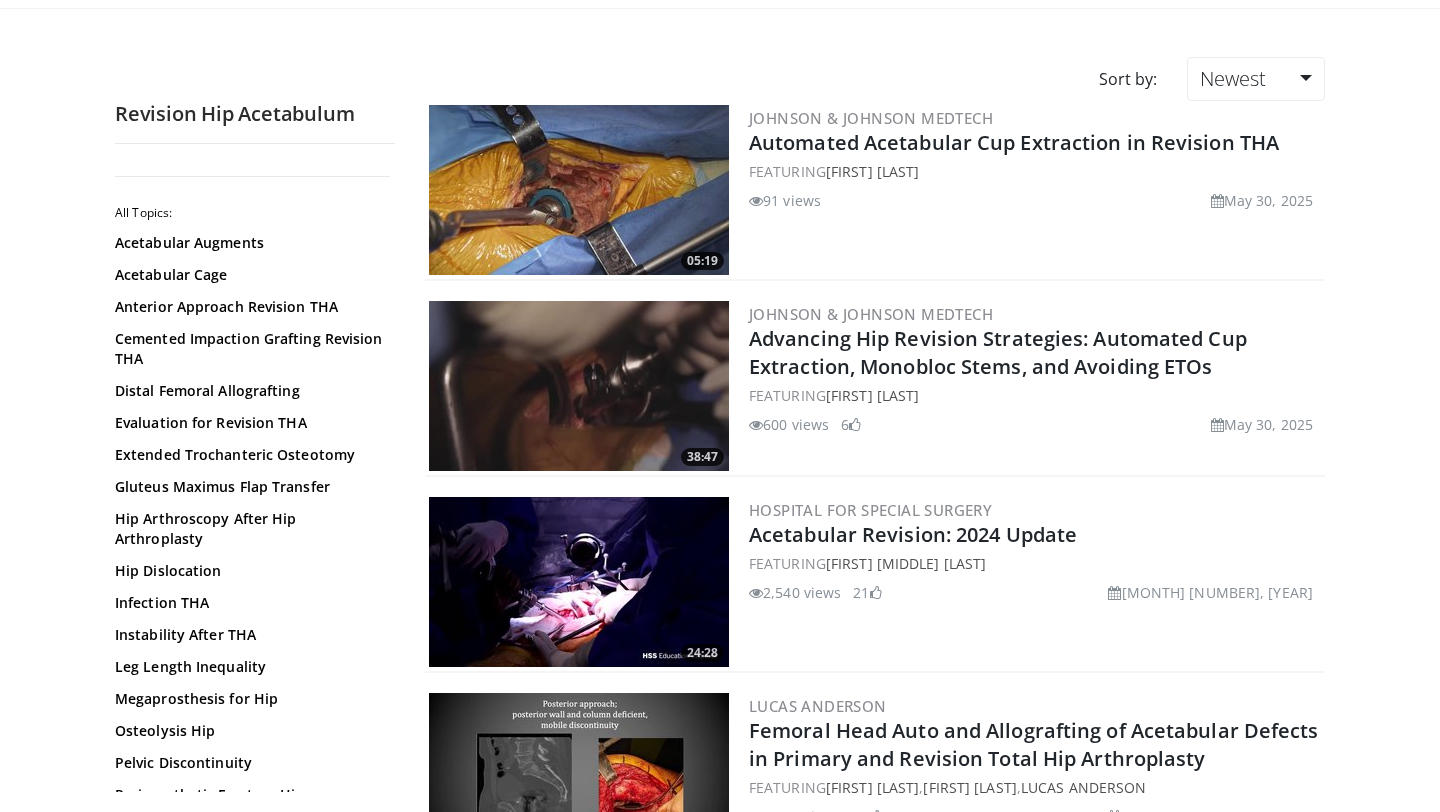 scroll, scrollTop: 124, scrollLeft: 0, axis: vertical 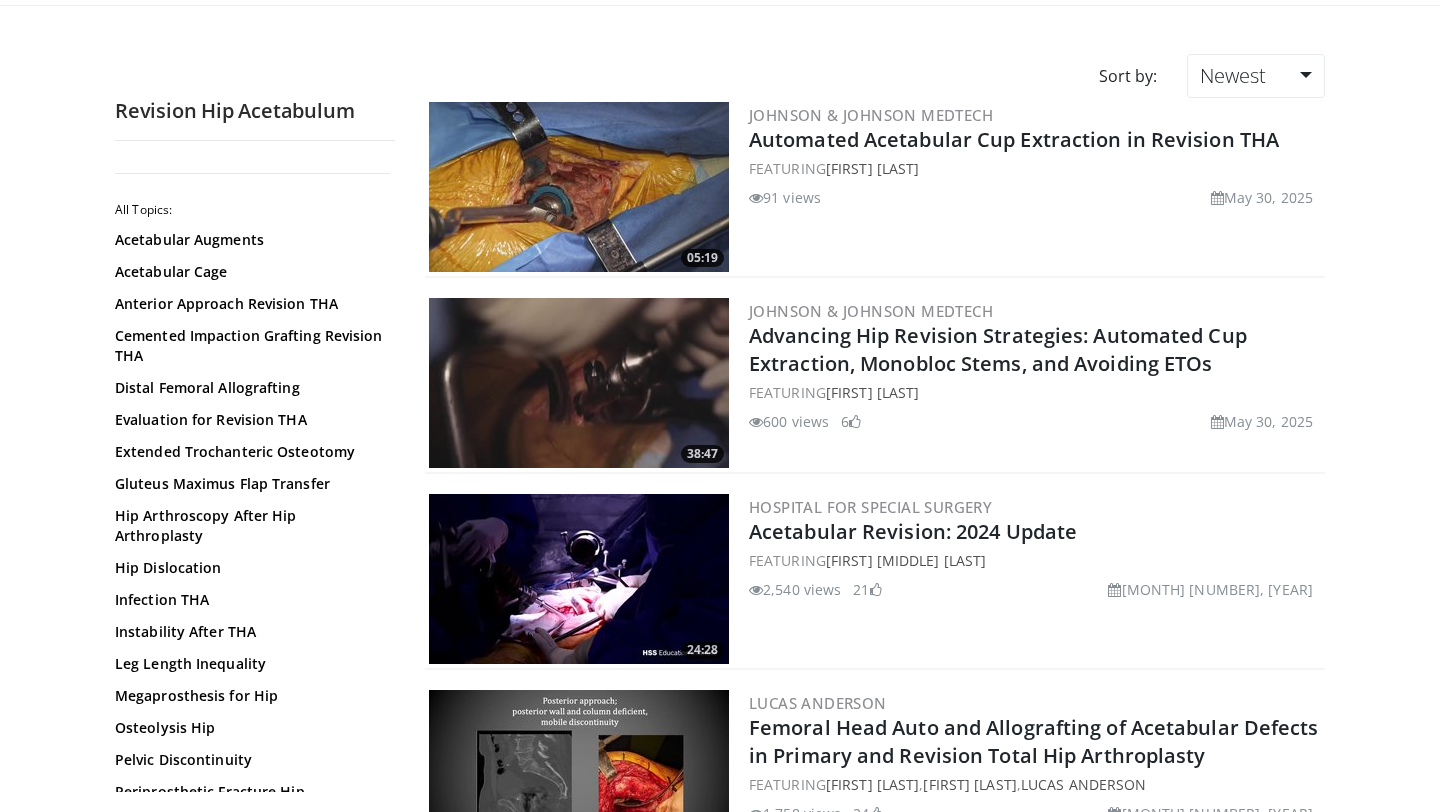 click at bounding box center [579, 579] 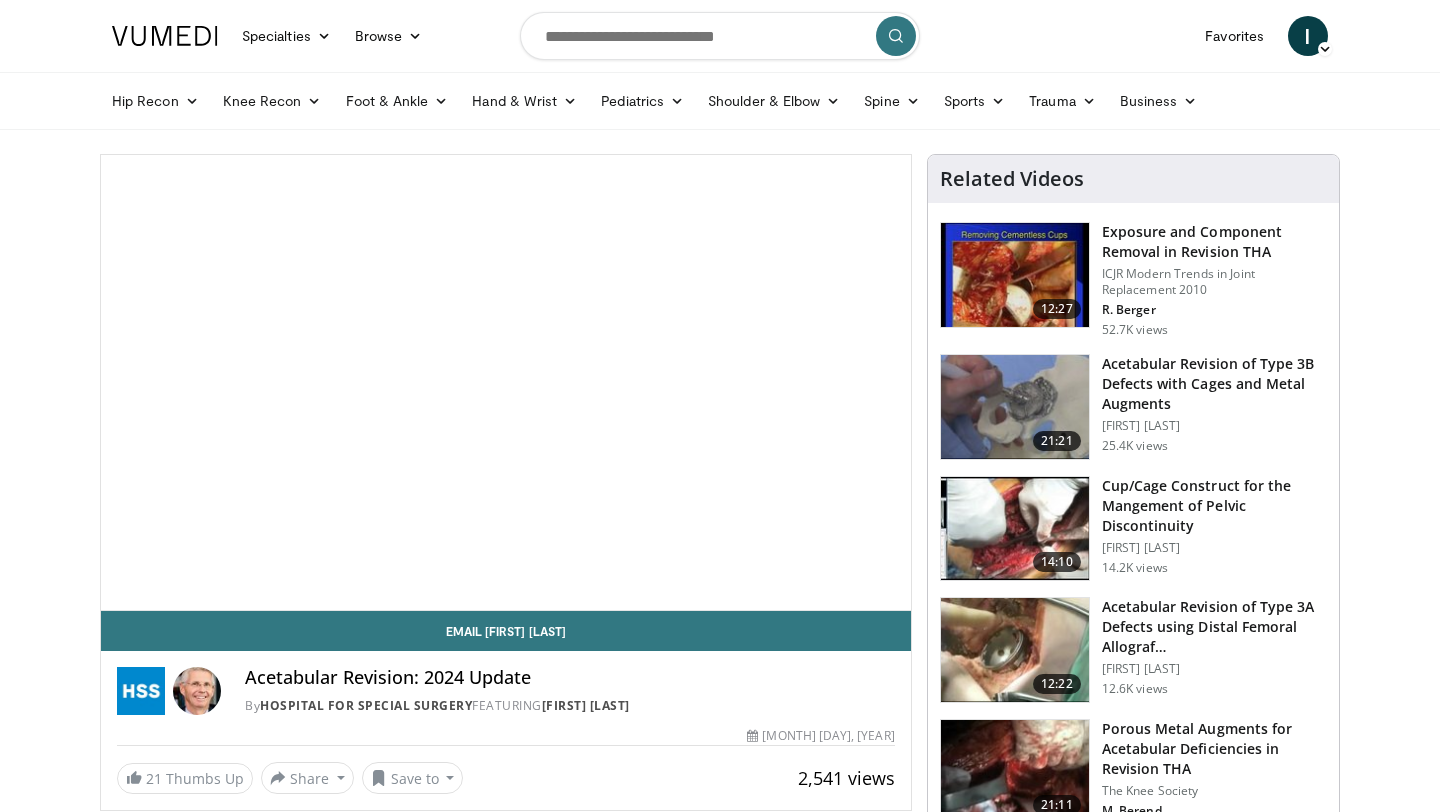 scroll, scrollTop: 0, scrollLeft: 0, axis: both 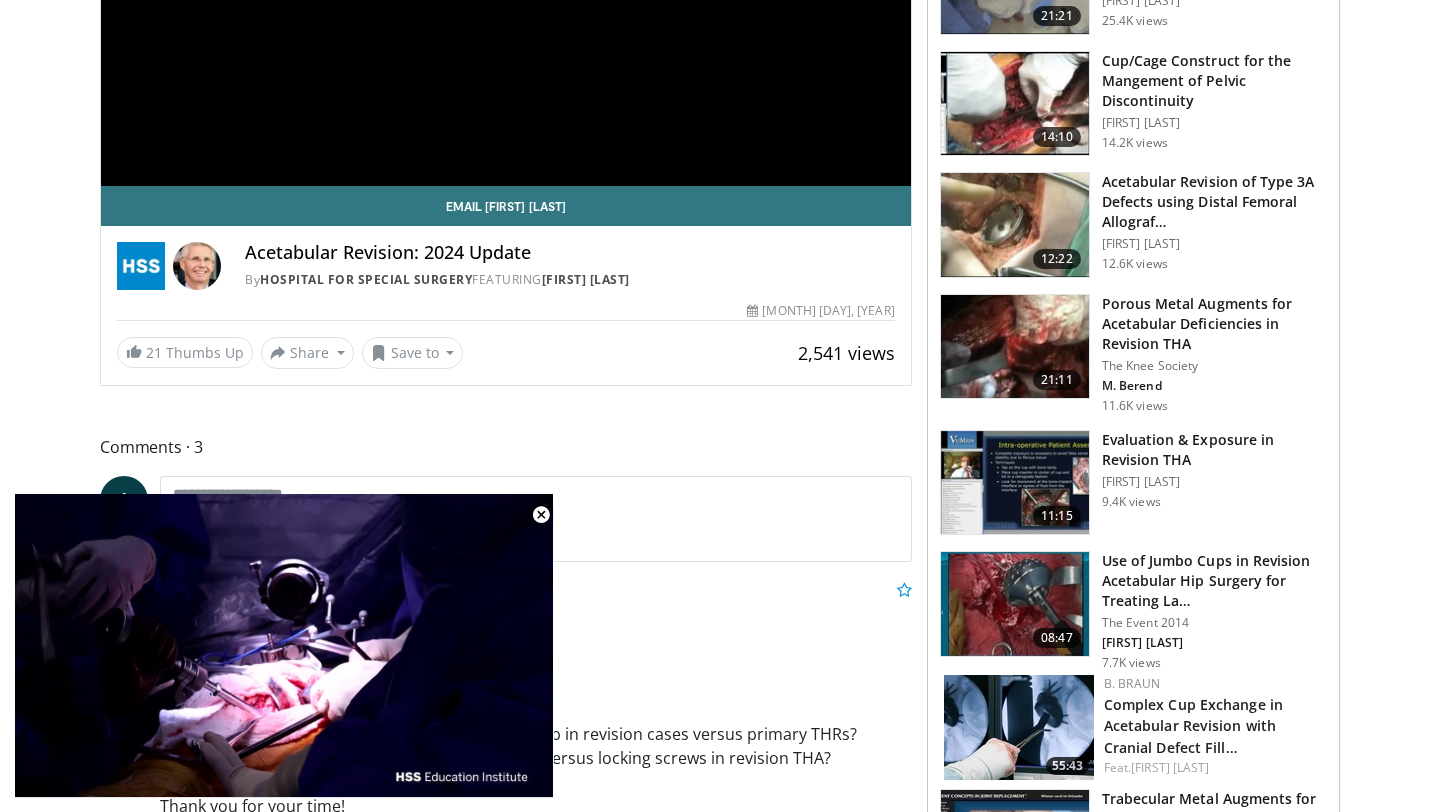 click at bounding box center [1015, 483] 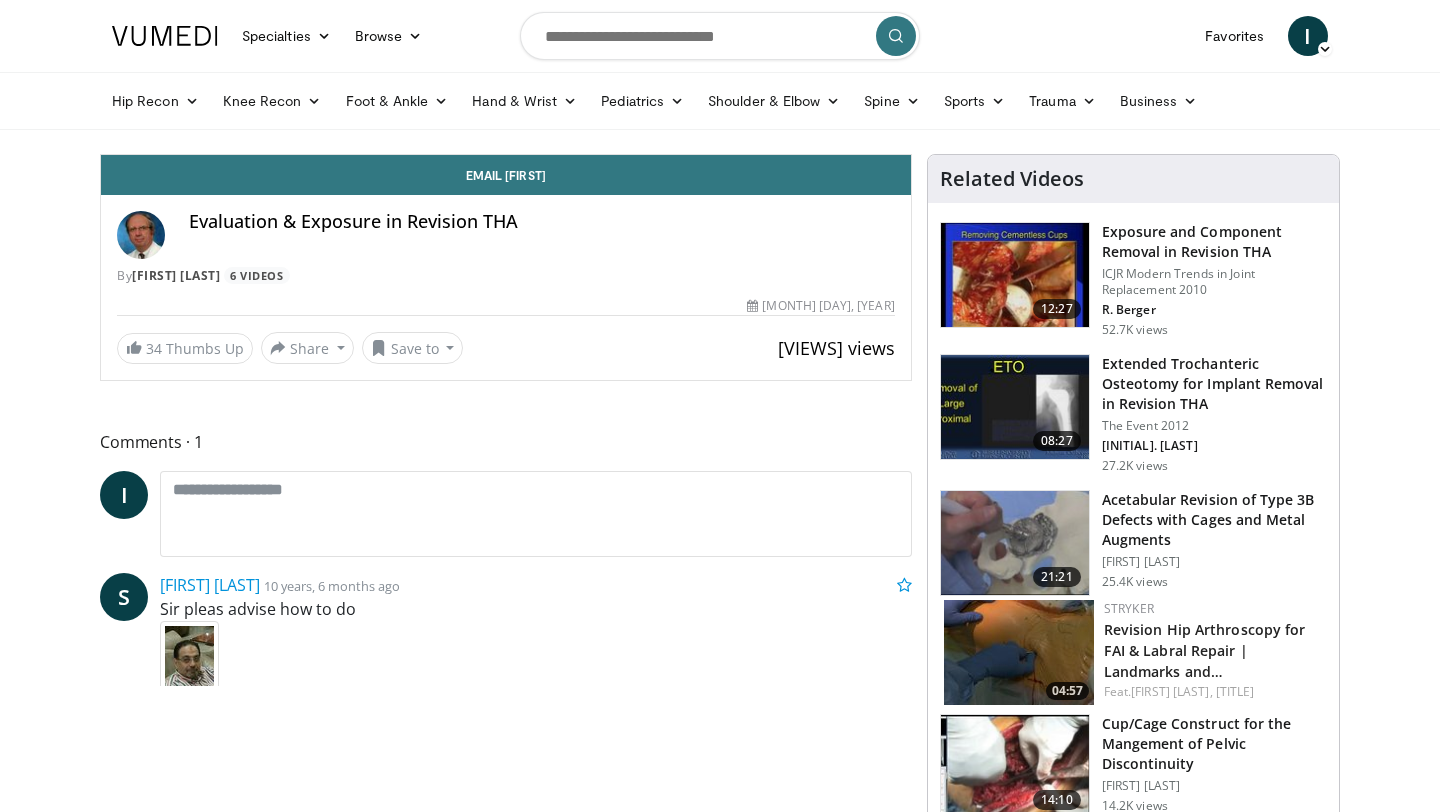 scroll, scrollTop: 0, scrollLeft: 0, axis: both 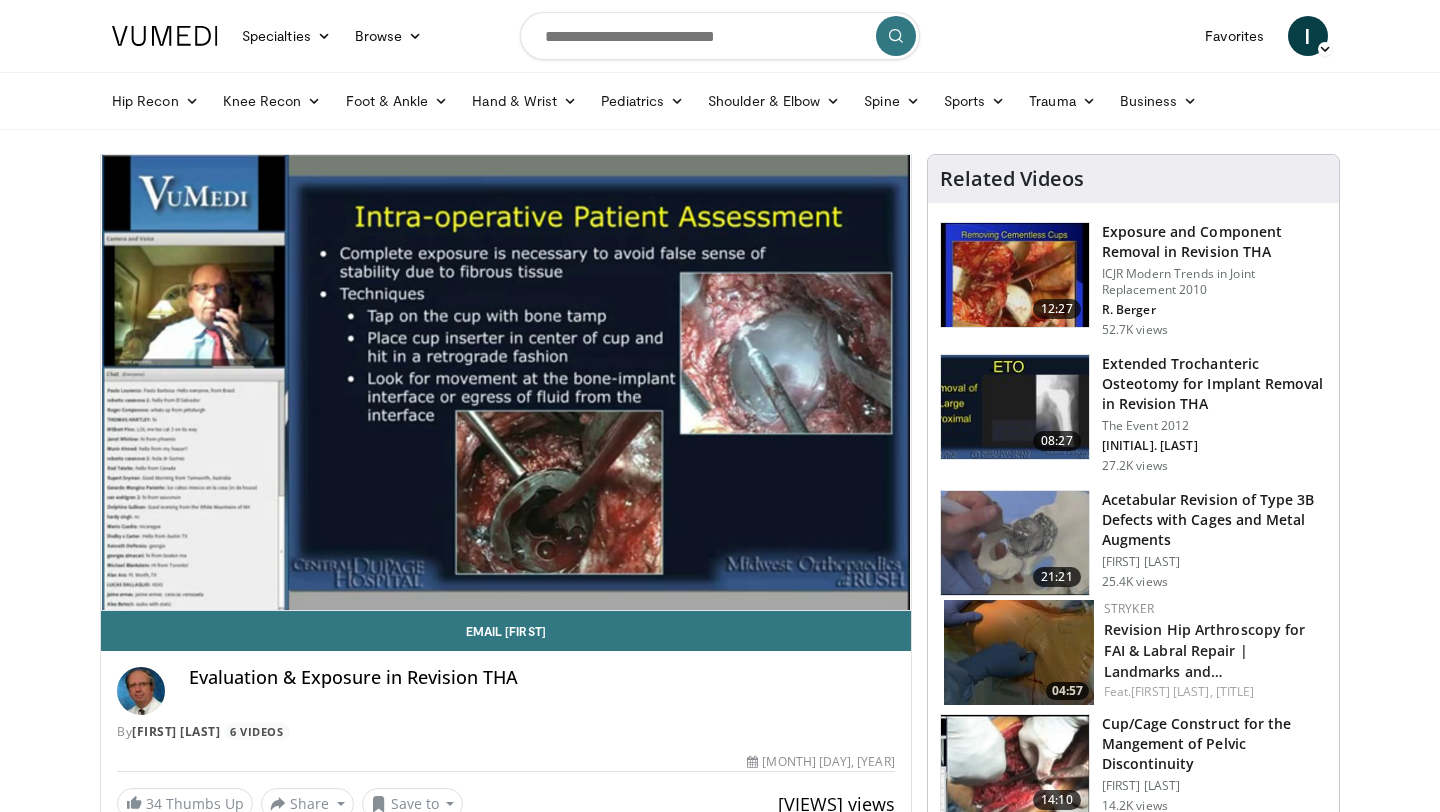 click on "10 seconds
Tap to unmute" at bounding box center (506, 382) 